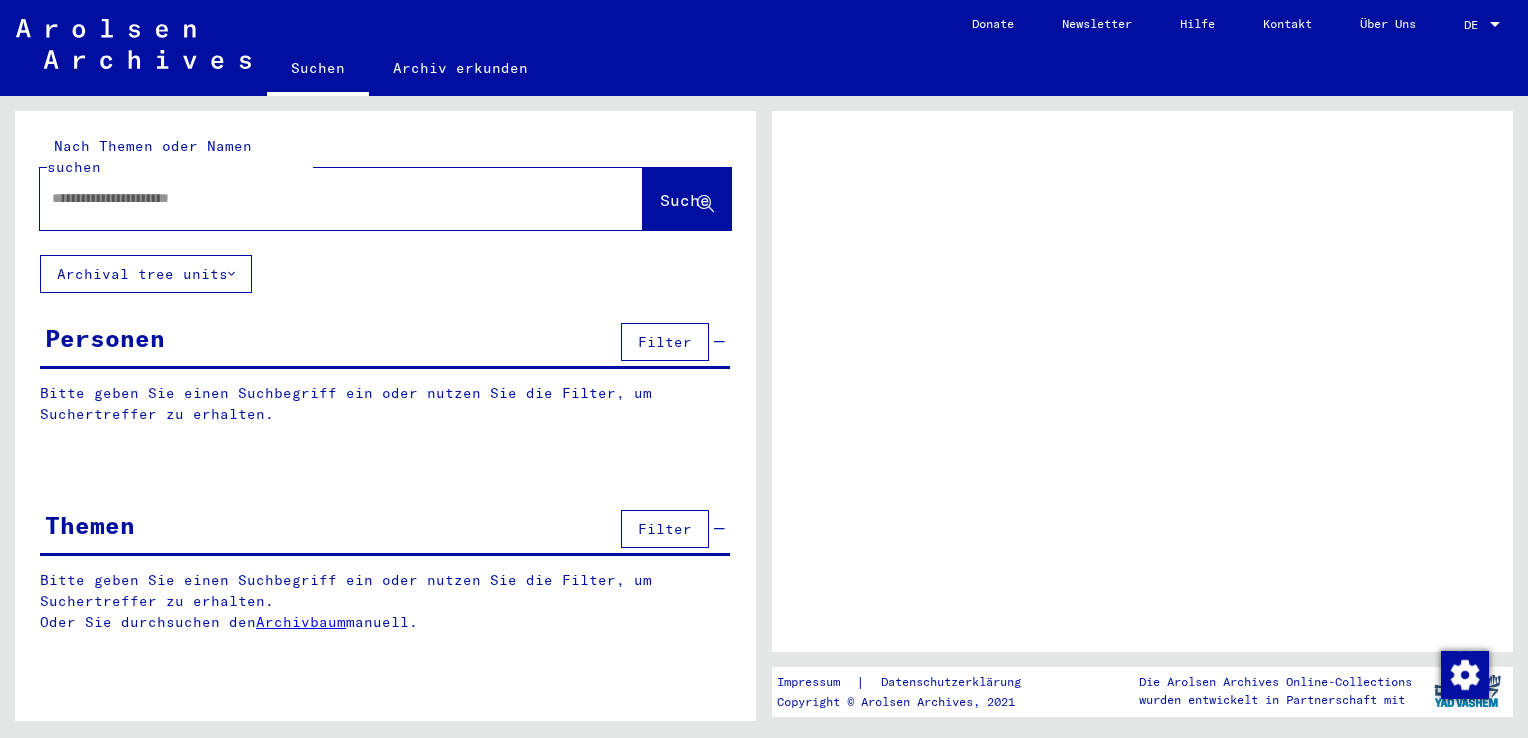 scroll, scrollTop: 0, scrollLeft: 0, axis: both 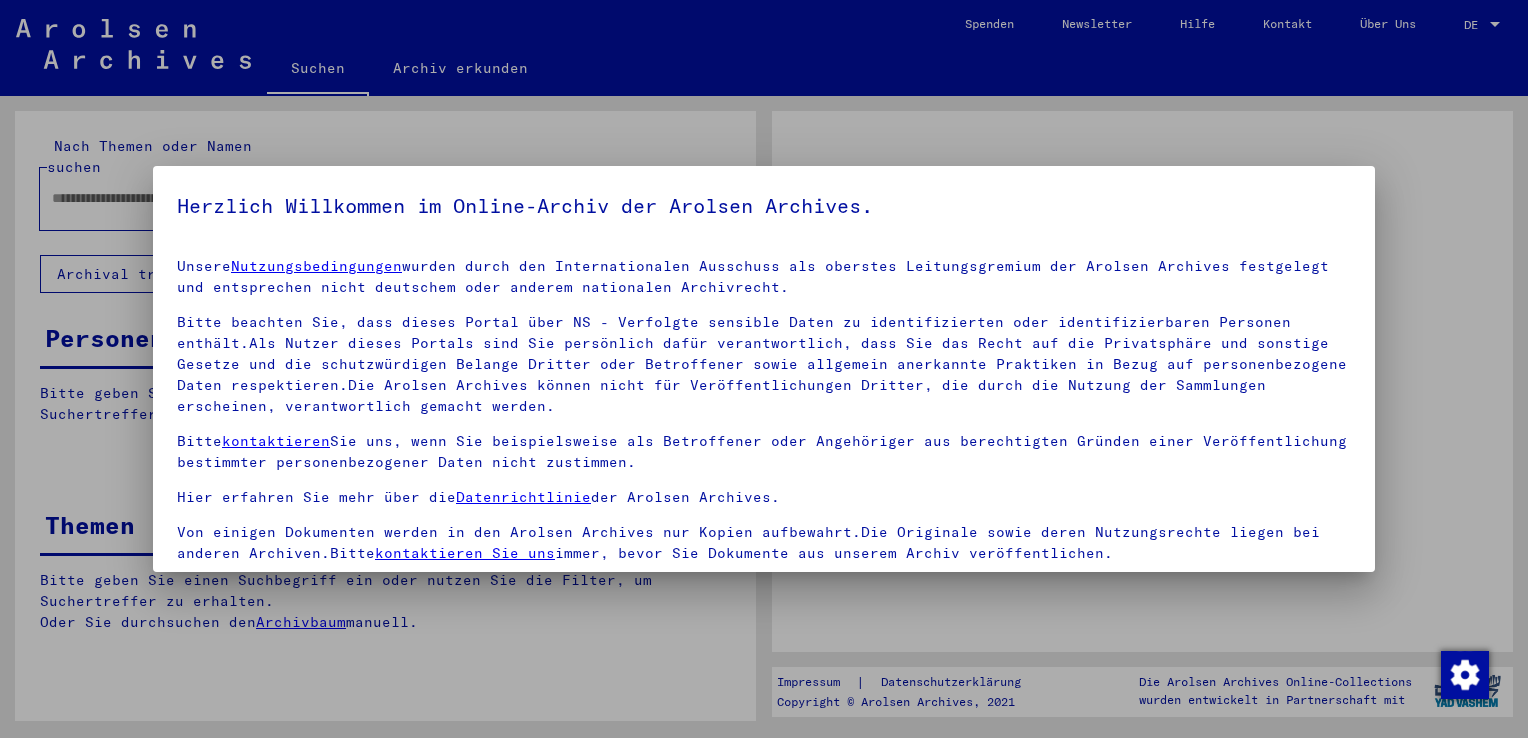 click on "Herzlich Willkommen im Online-Archiv der Arolsen Archives.  Unsere  Nutzungsbedingungen  wurden durch den Internationalen Ausschuss als oberstes Leitungsgremium der Arolsen Archives festgelegt und entsprechen nicht deutschem oder anderem nationalen Archivrecht. Bitte beachten Sie, dass dieses Portal über NS - Verfolgte sensible Daten zu identifizierten oder identifizierbaren Personen enthält.Als Nutzer dieses Portals sind Sie persönlich dafür verantwortlich, dass Sie das Recht auf die Privatsphäre und sonstige Gesetze und die schutzwürdigen Belange Dritter oder Betroffener sowie allgemein anerkannte Praktiken in Bezug auf personenbezogene Daten respektieren.Die Arolsen Archives können nicht für Veröffentlichungen Dritter, die durch die Nutzung der Sammlungen erscheinen, verantwortlich gemacht werden. Bitte  kontaktieren  Sie uns, wenn Sie beispielsweise als Betroffener oder Angehöriger aus berechtigten Gründen einer Veröffentlichung bestimmter personenbezogener Daten nicht zustimmen." at bounding box center (764, 369) 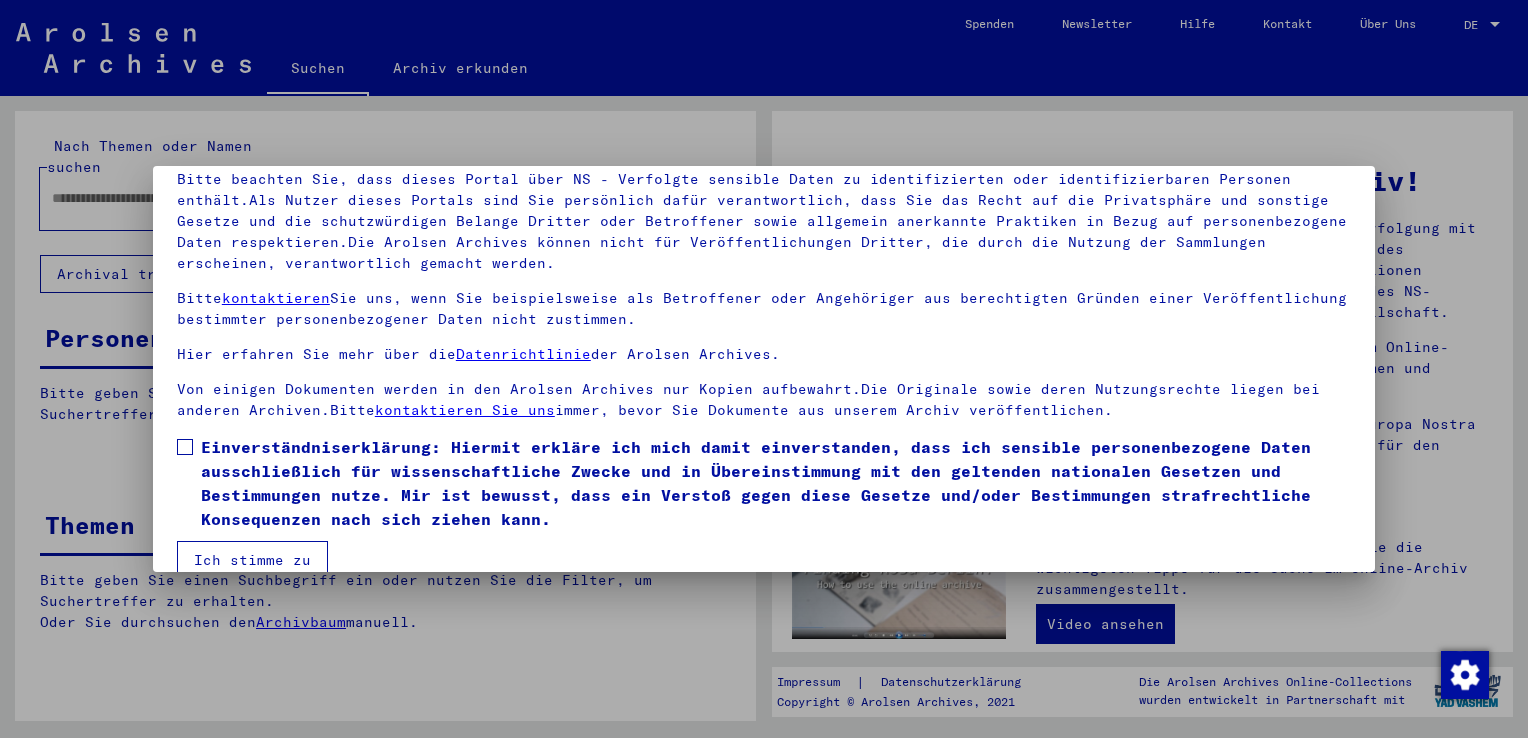 scroll, scrollTop: 173, scrollLeft: 0, axis: vertical 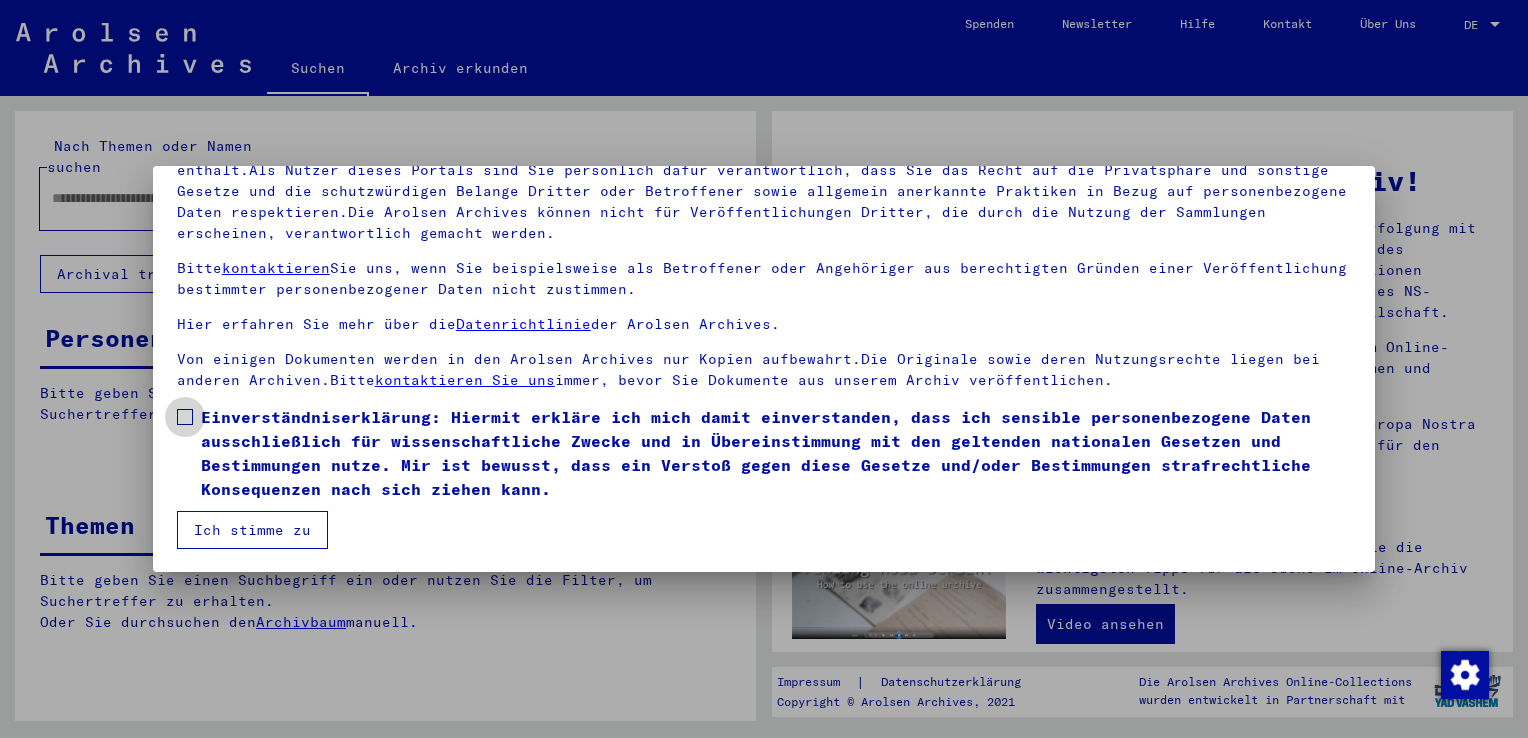 click at bounding box center (185, 417) 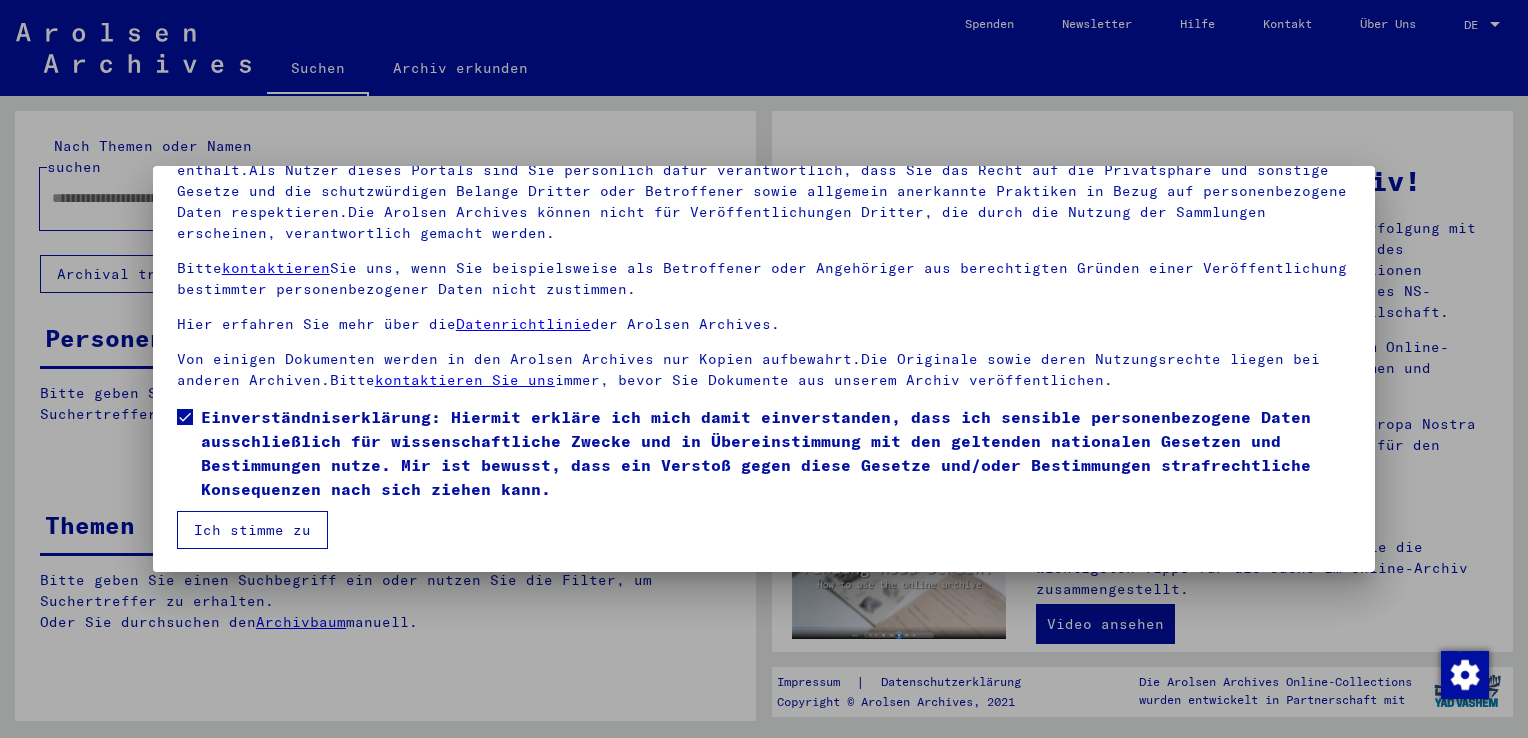 click on "Ich stimme zu" at bounding box center [252, 530] 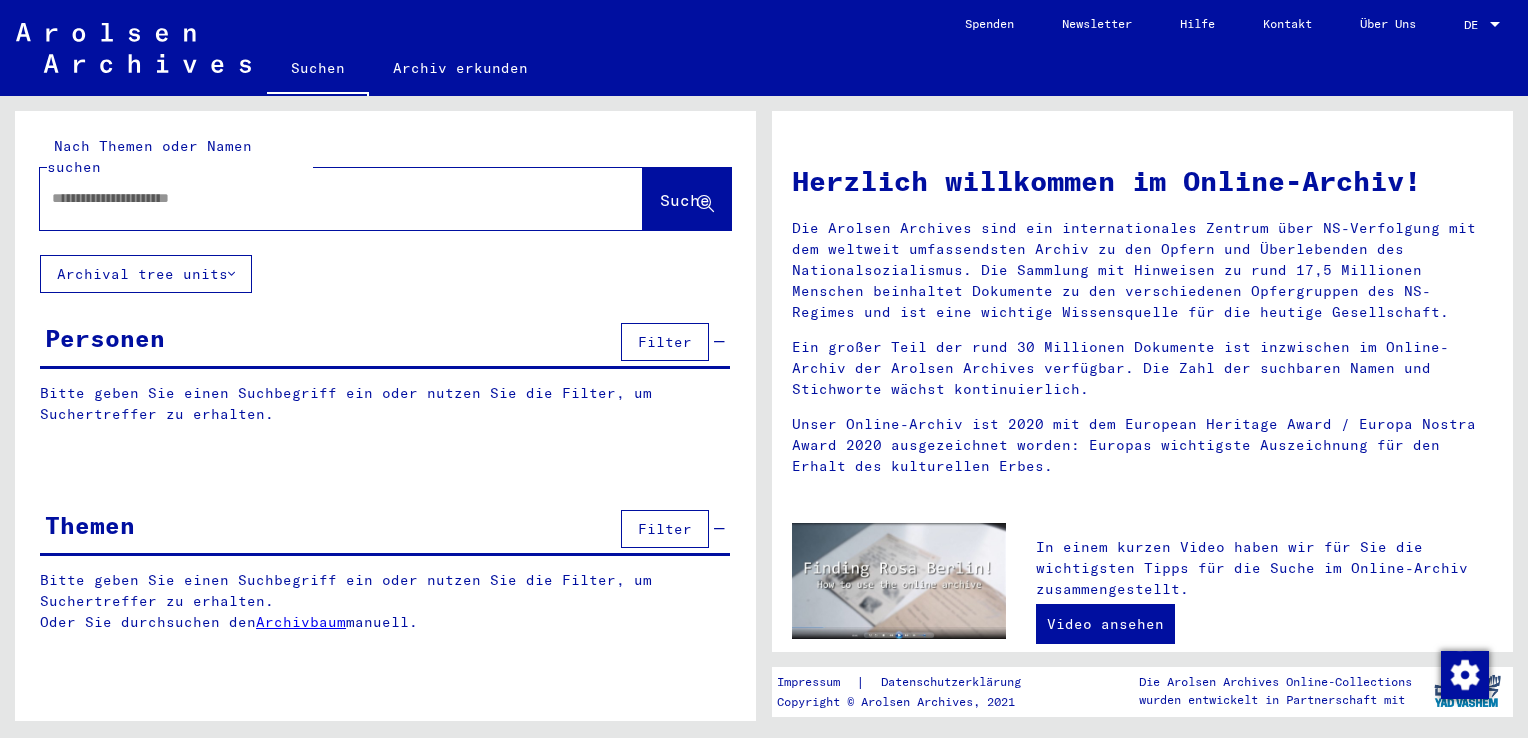 click at bounding box center [311, 198] 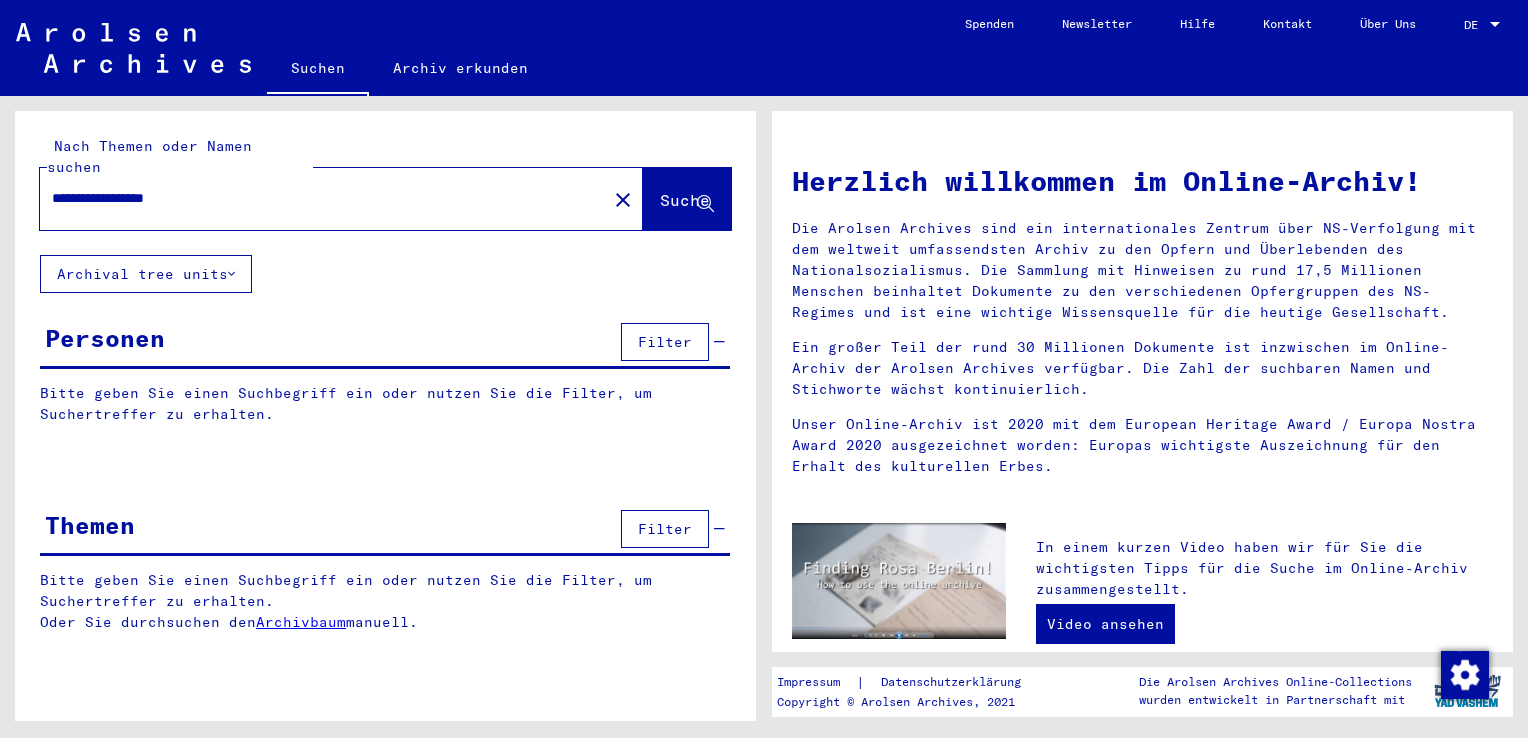 type on "**********" 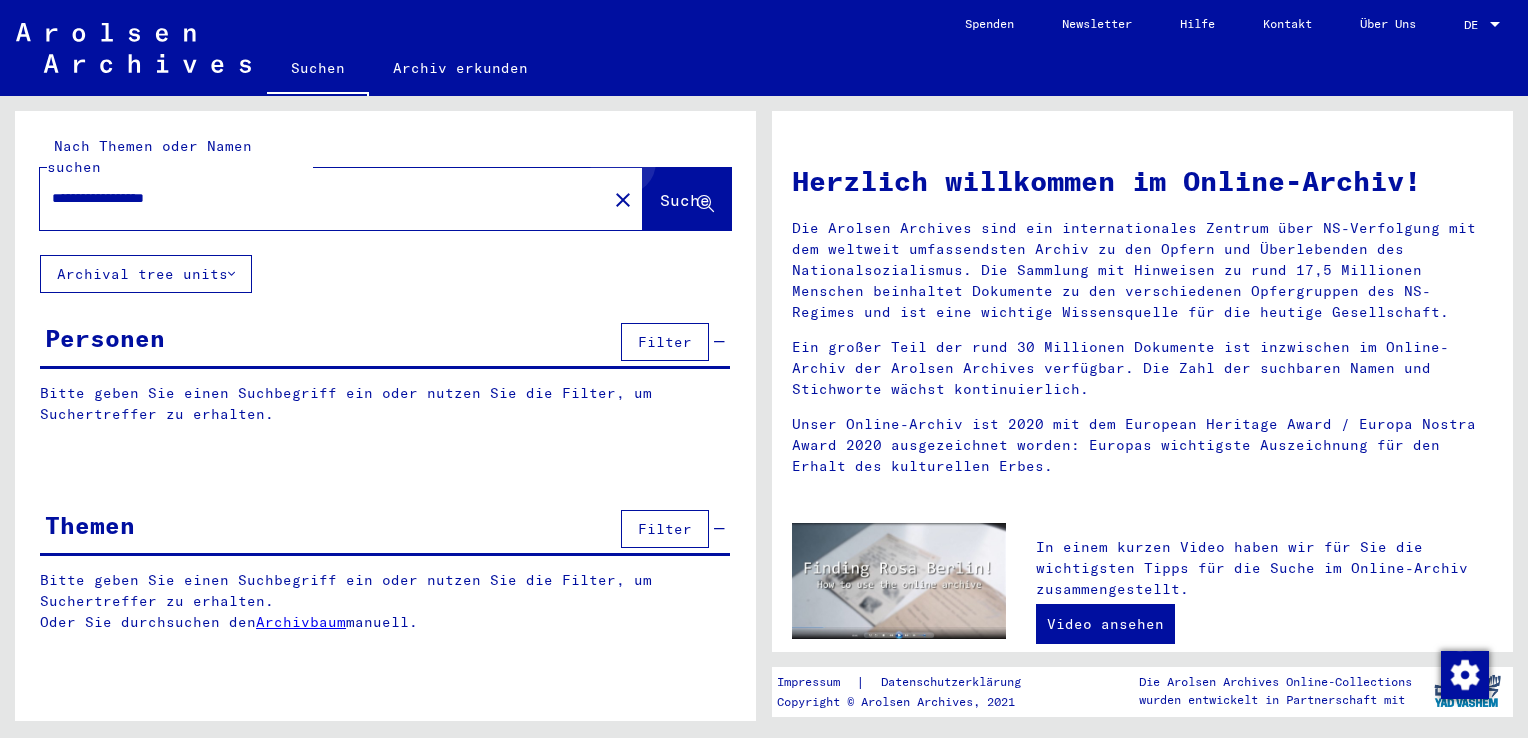 click on "Suche" at bounding box center (687, 199) 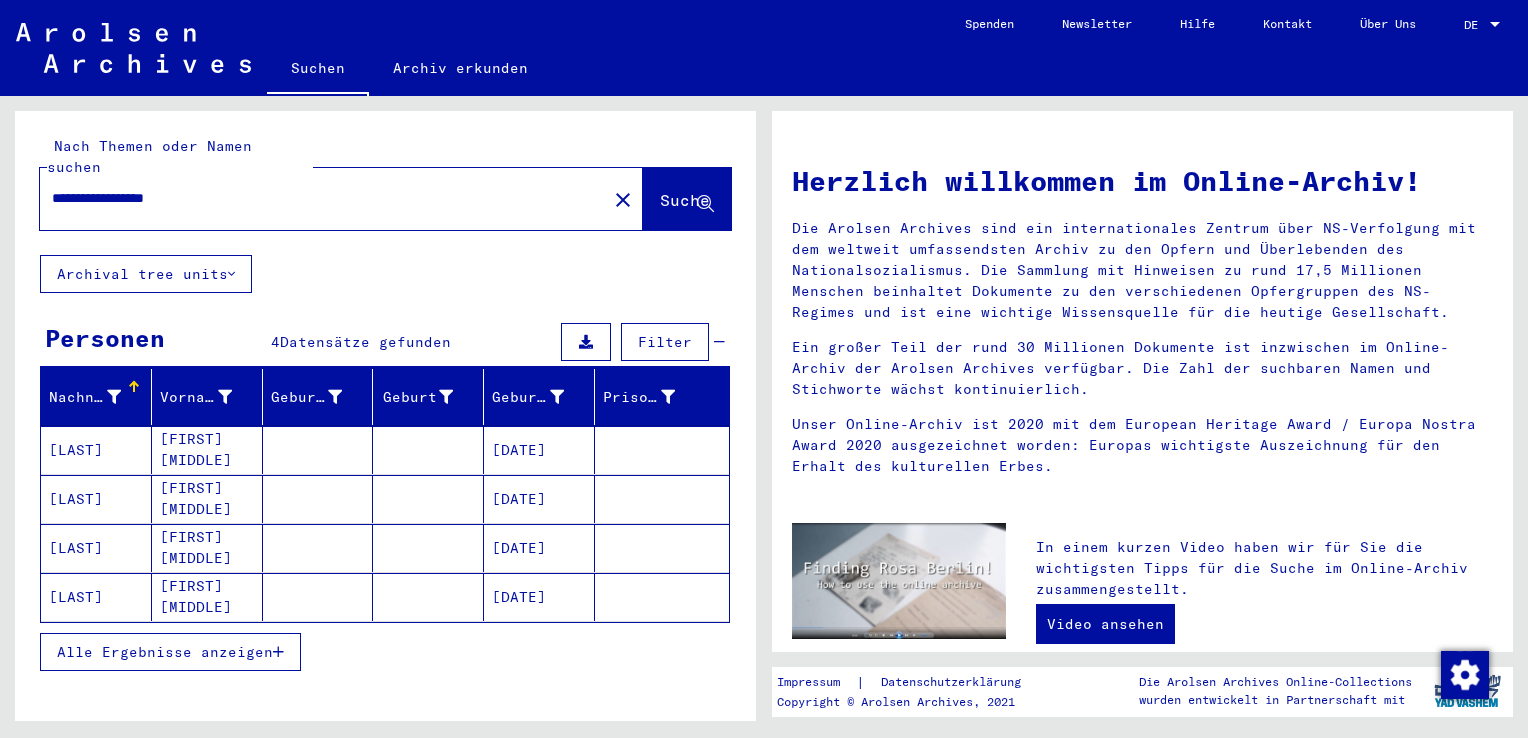 click on "[LAST]" at bounding box center [96, 450] 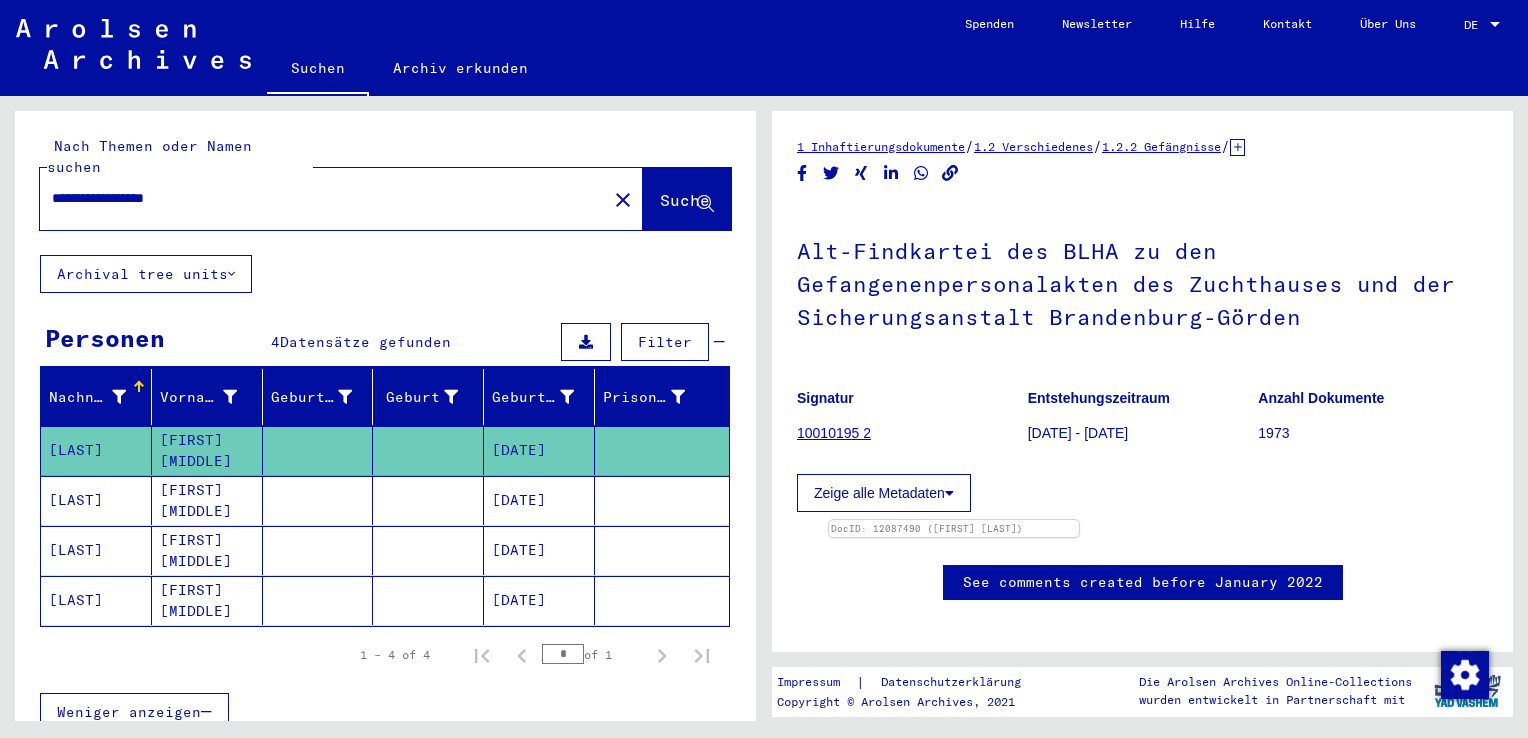 scroll, scrollTop: 0, scrollLeft: 0, axis: both 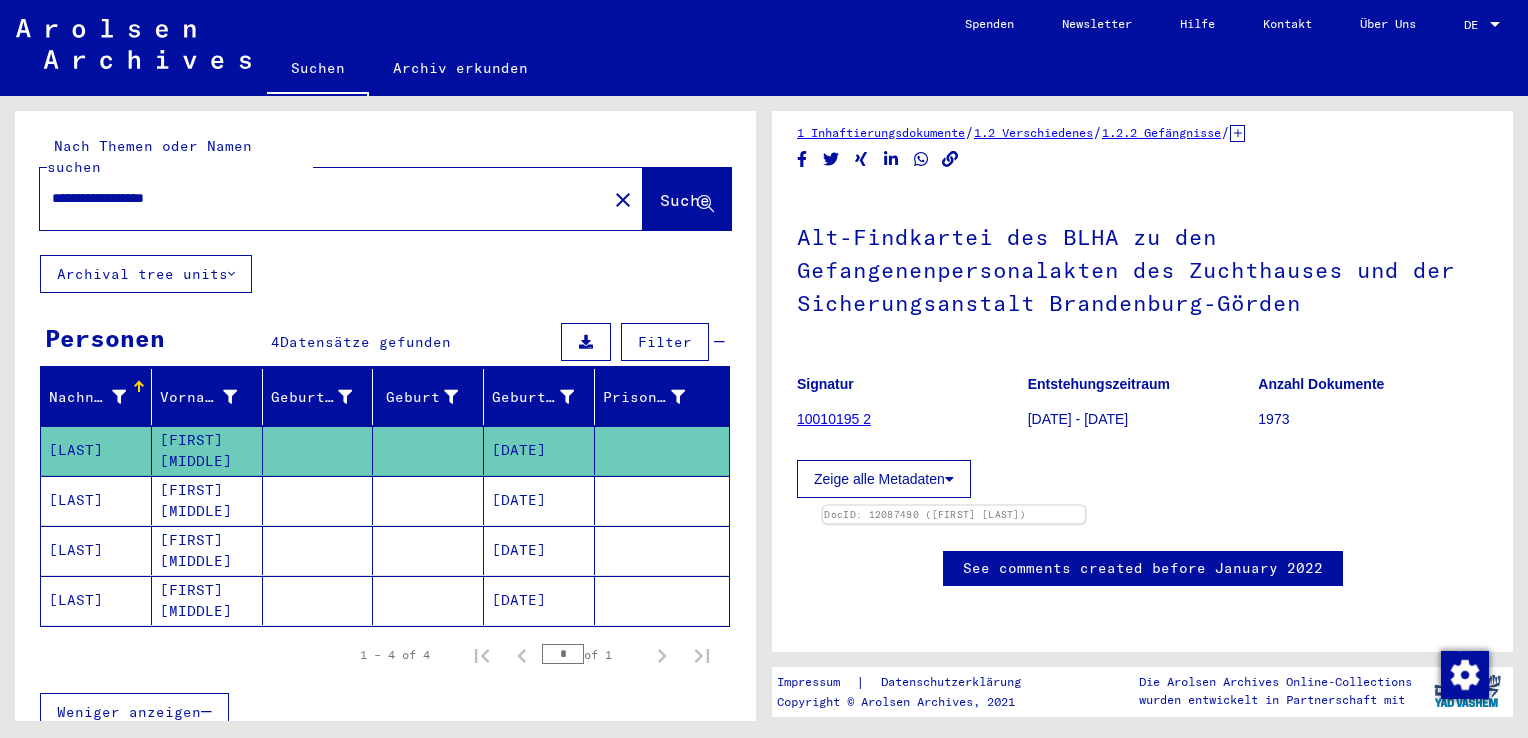 click at bounding box center [954, 506] 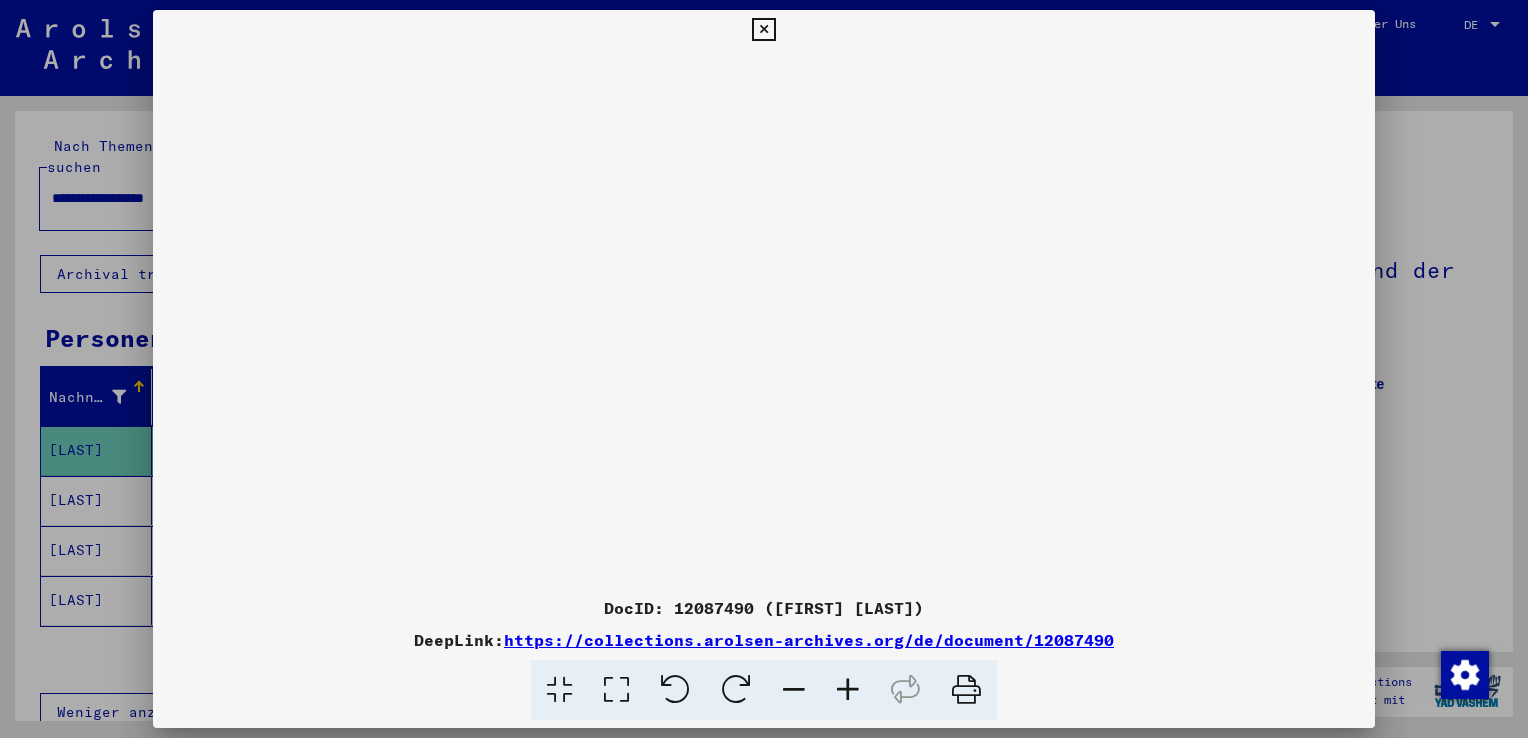 click at bounding box center (966, 690) 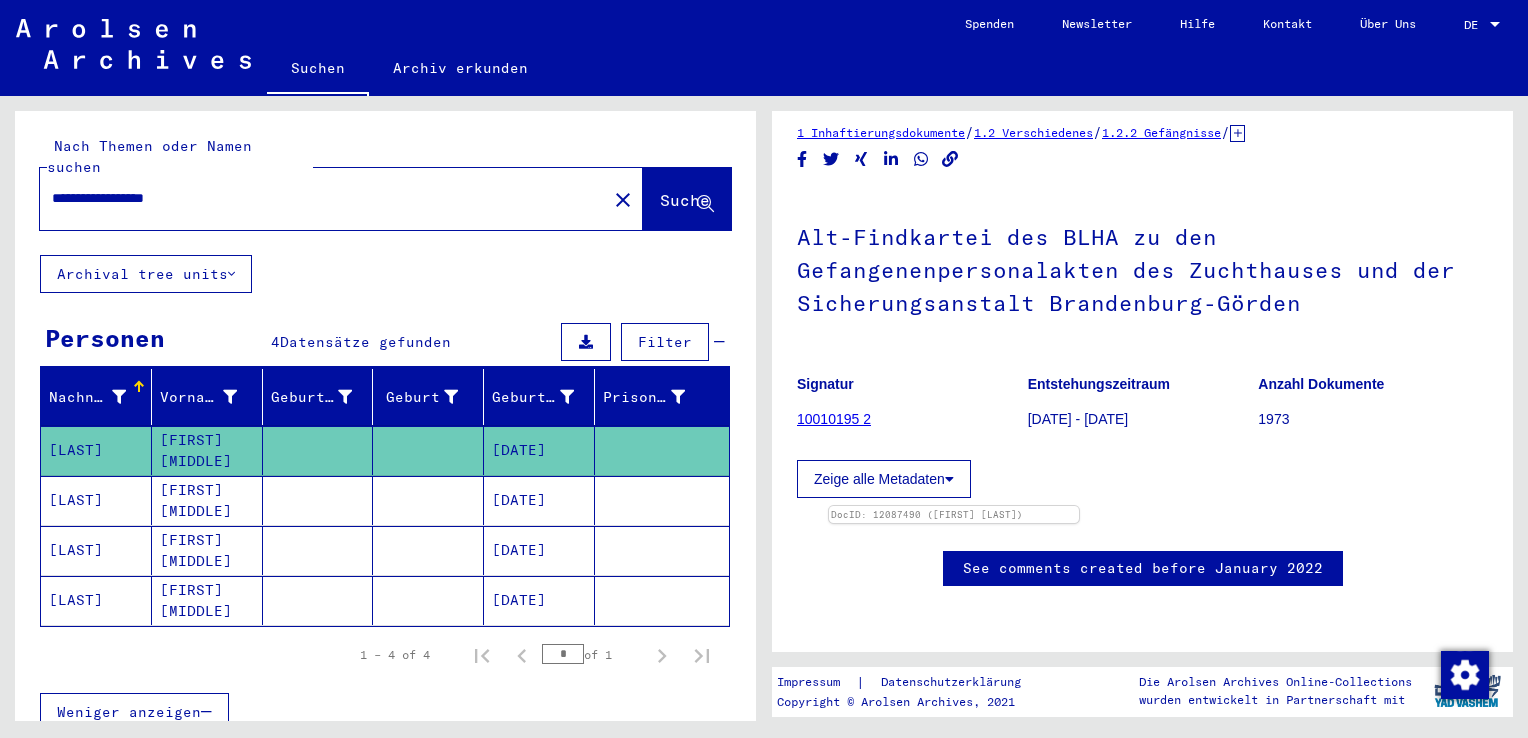 click on "1 Inhaftierungsdokumente   /   1.2 Verschiedenes   /   1.2.2 Gefängnisse   /   1.2.2.1 Listenmaterial Gruppe P.P.   /   MARK [PROVINCE]   /   Karteikarten und Personalakten des Zuchthauses und der Sicherungsanstalt Brandenburg-Görden   /  Alt-Findkartei des BLHA zu den Gefangenenpersonalakten des Zuchthauses und      der Sicherungsanstalt Brandenburg-Görden  Signatur 10010195 2 Entstehungszeitraum 1933-05-18 - 1945-04-06 Anzahl Dokumente 1973 Zeige alle Metadaten  DocID: 12087490 ([FIRST] [LAST]) See comments created before January 2022 Impressum  |  Datenschutzerklärung Copyright © Arolsen Archives, 2021 Die Arolsen Archives Online-Collections wurden entwickelt in Partnerschaft mit" at bounding box center [382, 408] 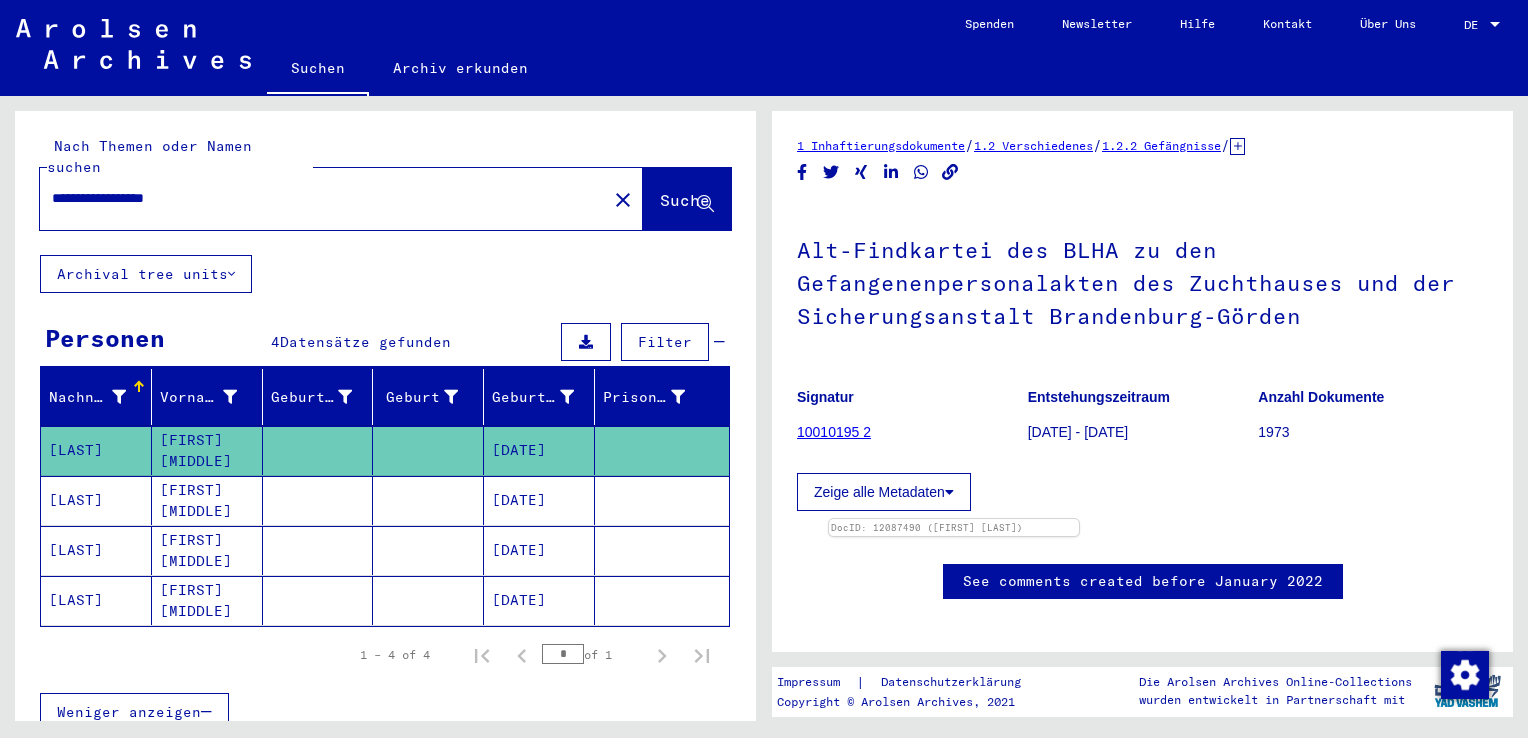 scroll, scrollTop: 0, scrollLeft: 0, axis: both 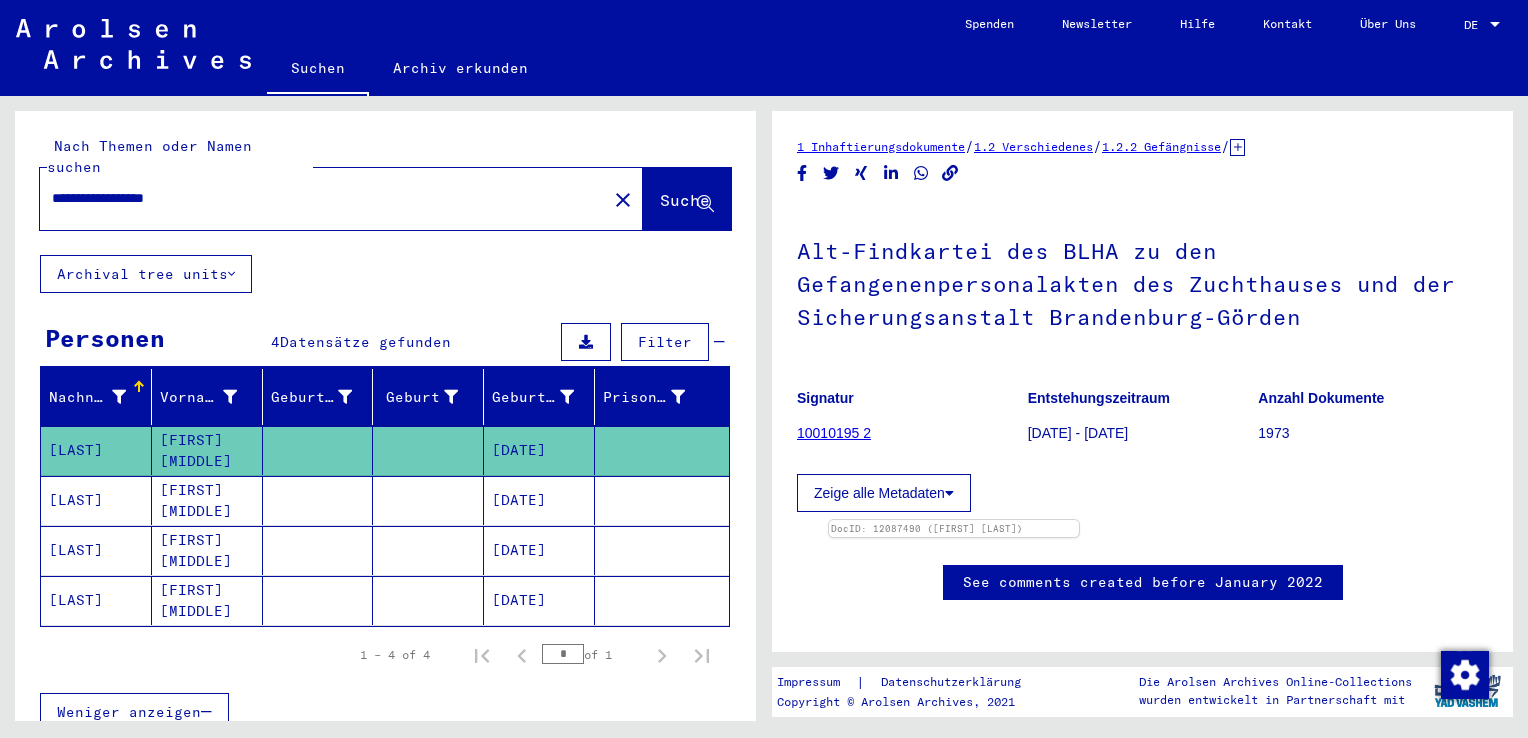 click on "Zeige alle Metadaten" at bounding box center (884, 493) 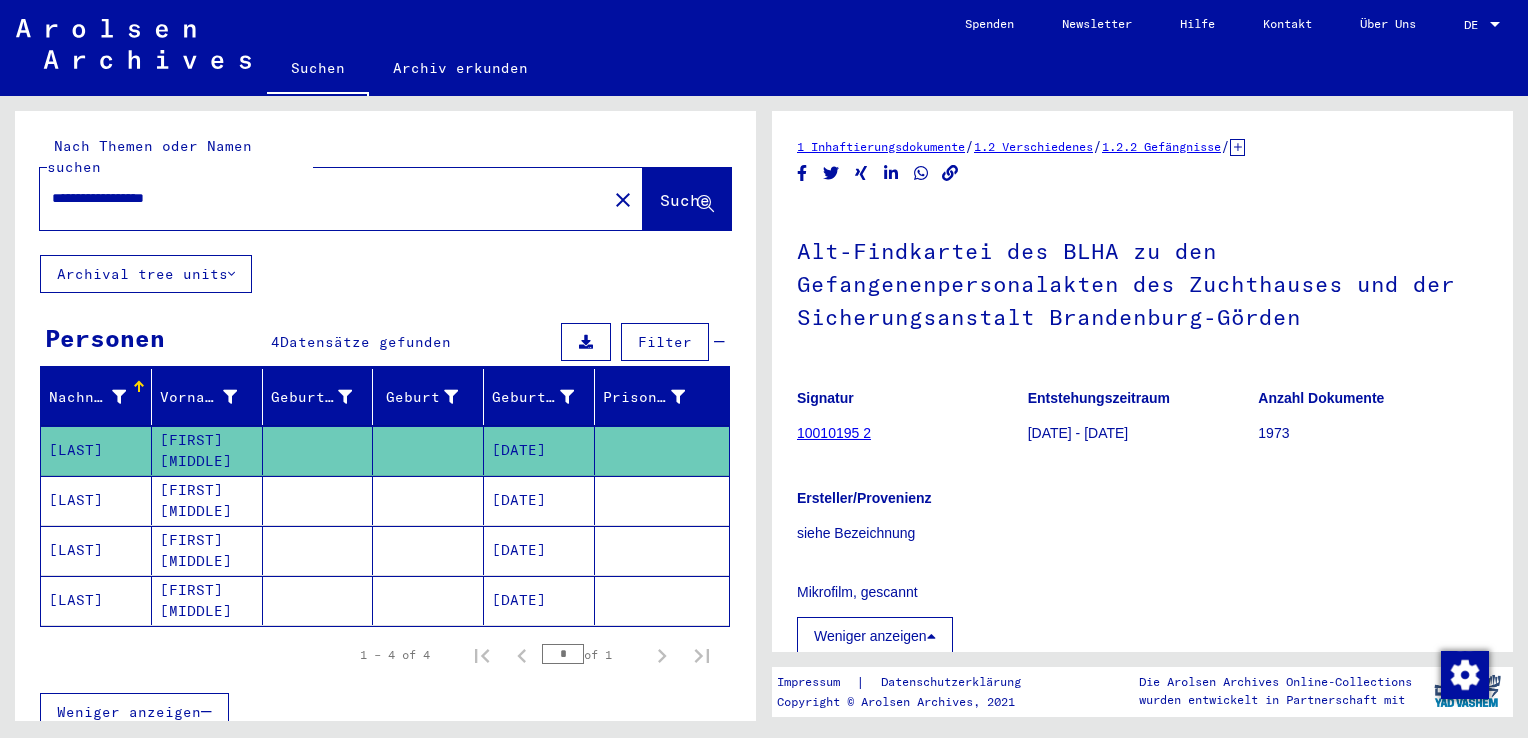 scroll, scrollTop: 473, scrollLeft: 0, axis: vertical 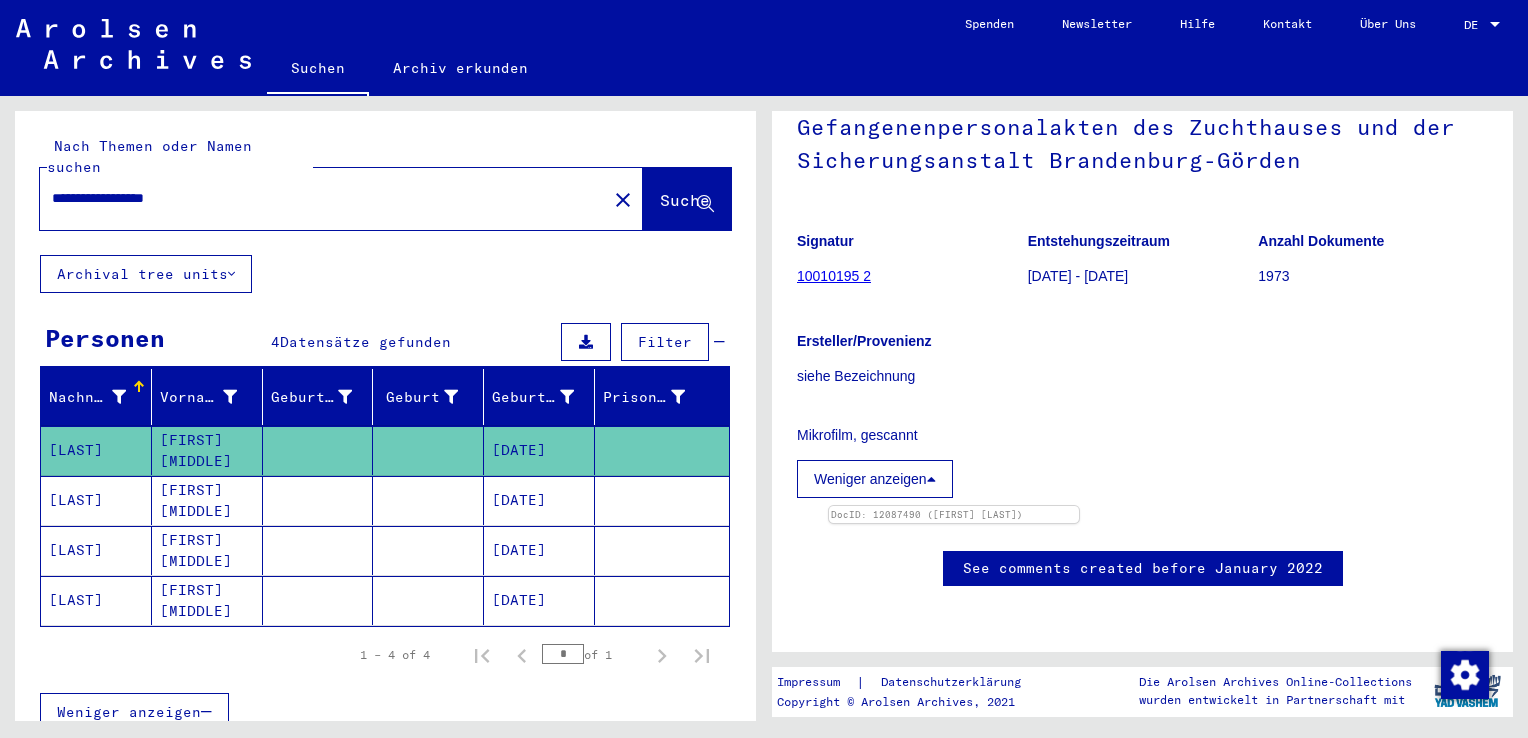 click on "[DATE]" at bounding box center [539, 450] 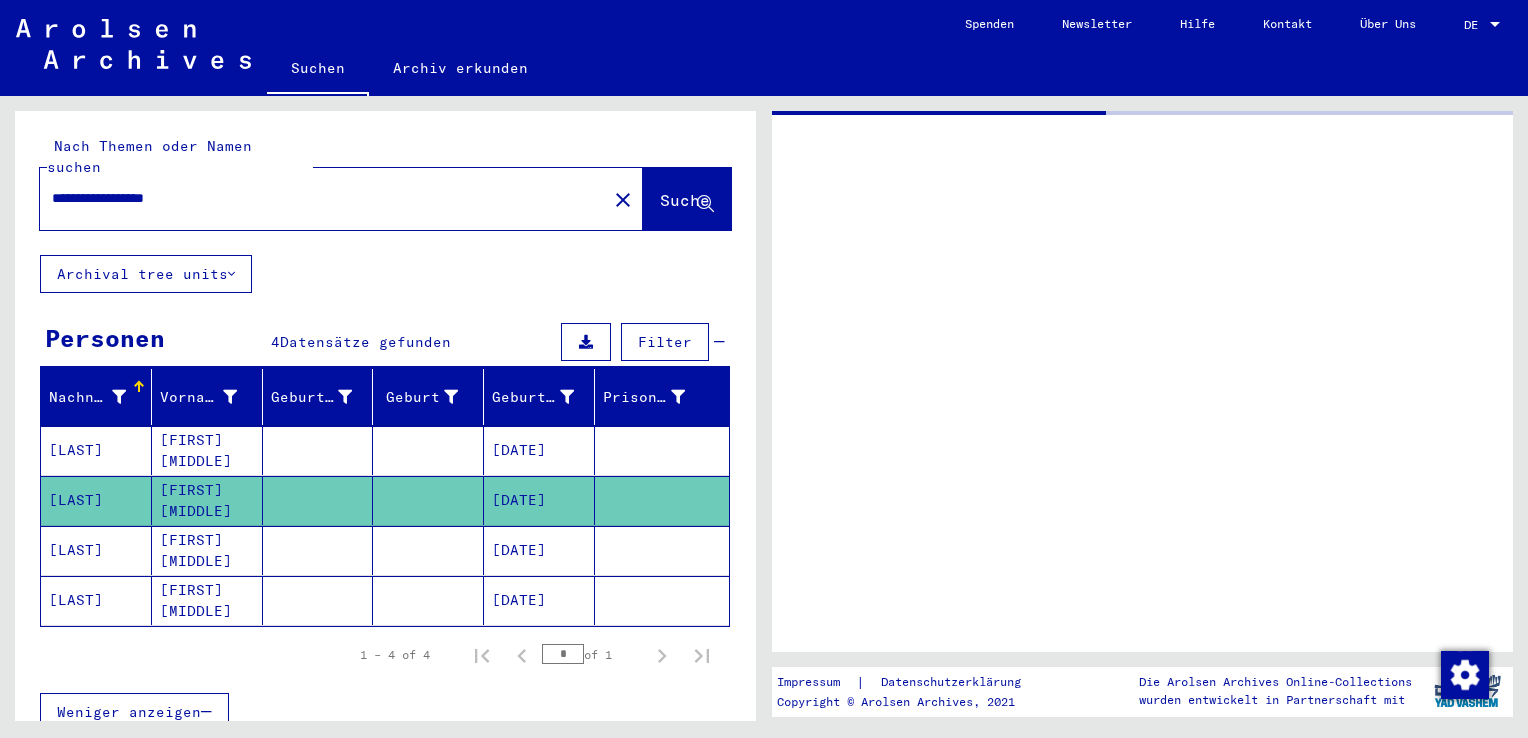 scroll, scrollTop: 0, scrollLeft: 0, axis: both 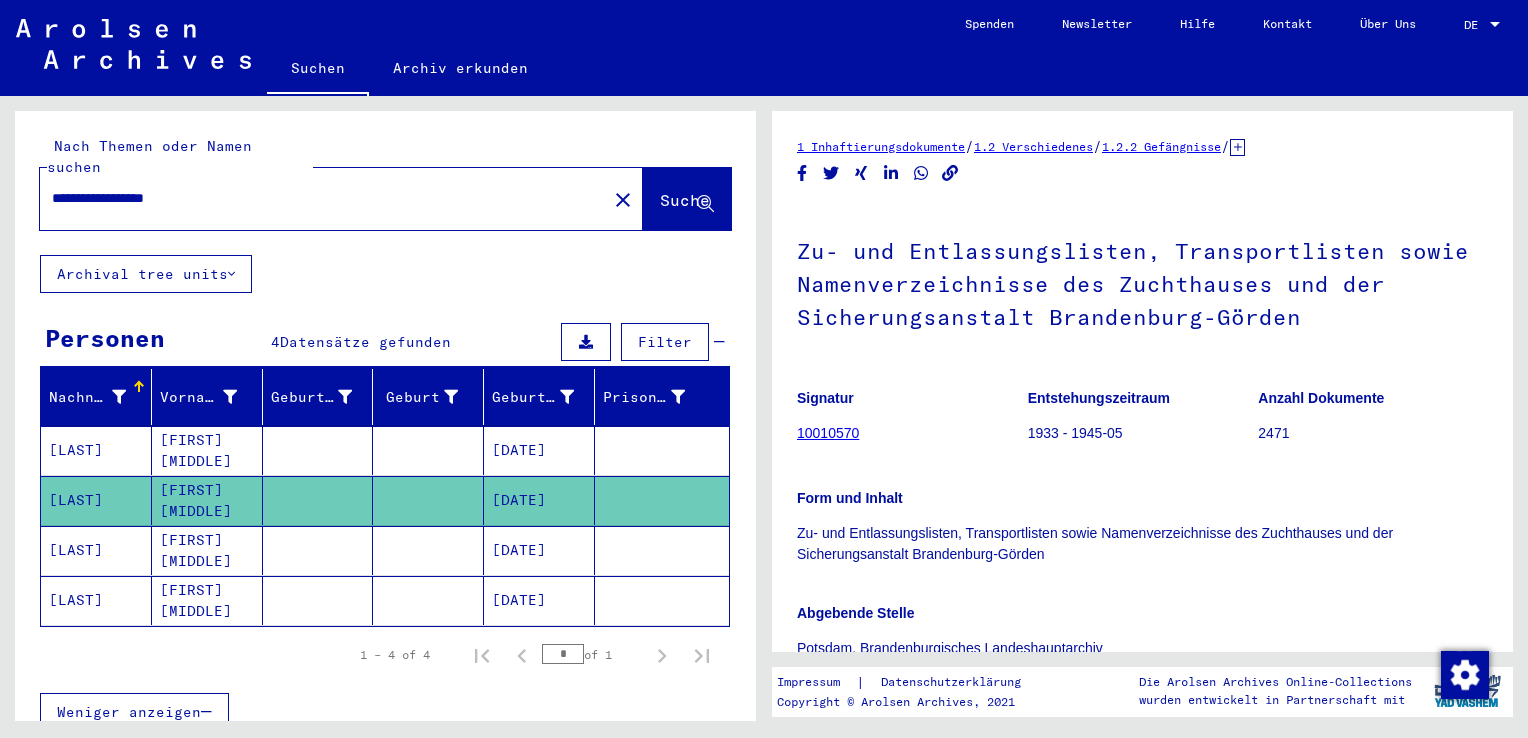 click on "1 Inhaftierungsdokumente   /   1.2 Verschiedenes   /   1.2.2 Gefängnisse   /   1.2.2.1 Listenmaterial Gruppe P.P.   /   MARK [PROVINCE]   /  Zu- und Entlassungslisten, Transportlisten sowie Namenverzeichnisse des Zuchthauses und der Sicherungsanstalt Brandenburg-Görden Signatur 10010570 Entstehungszeitraum 1933 - 1945-05 Anzahl Dokumente 2471 Form und Inhalt Zu- und Entlassungslisten, Transportlisten sowie Namenverzeichnisse des Zuchthauses und der Sicherungsanstalt Brandenburg-Görden Abgebende Stelle Potsdam, Brandenburgisches Landeshauptarchiv Zeige alle Metadaten  DocID: 12117210 DocID: 12117210 See comments created before January 2022" at bounding box center (1142, 602) 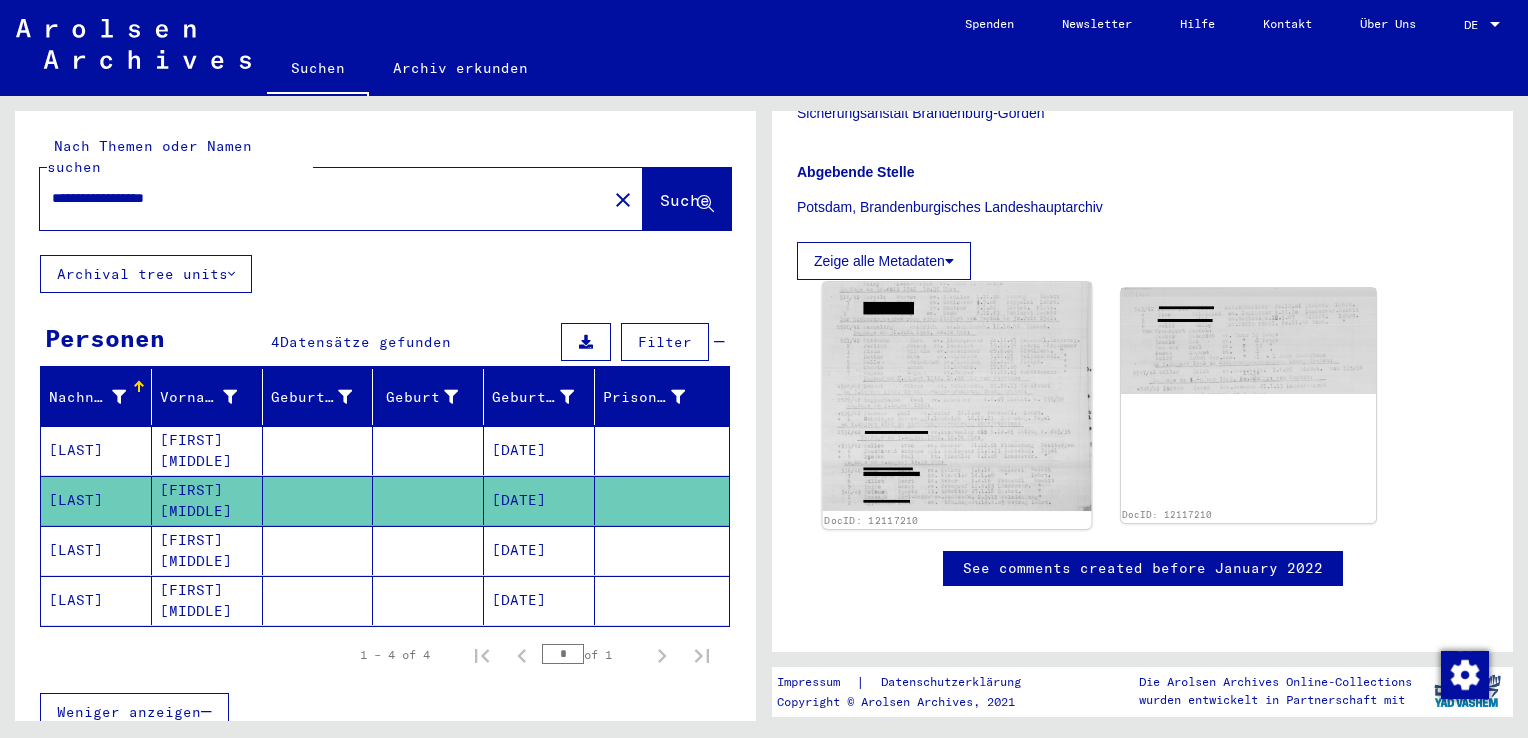 click at bounding box center [957, 396] 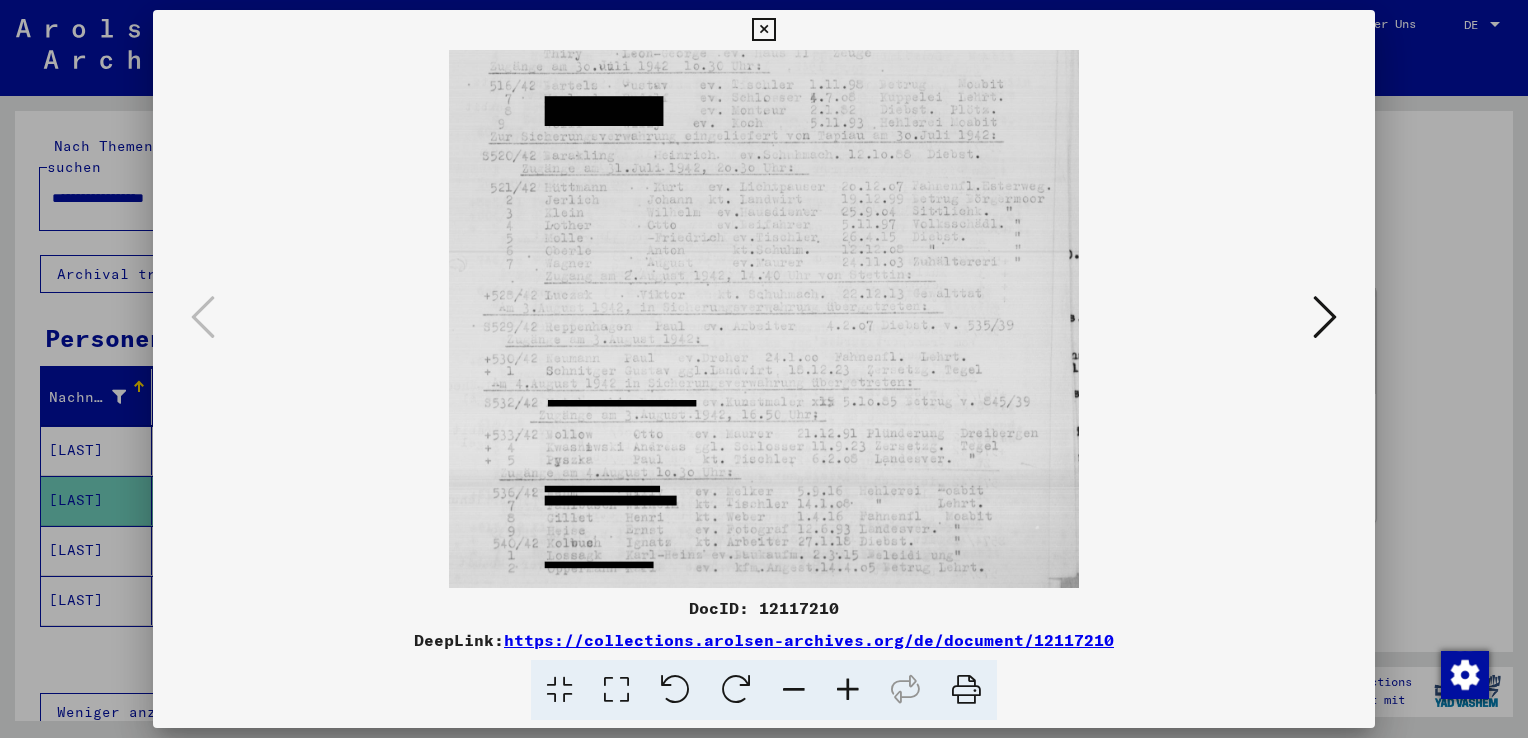 click at bounding box center (764, 319) 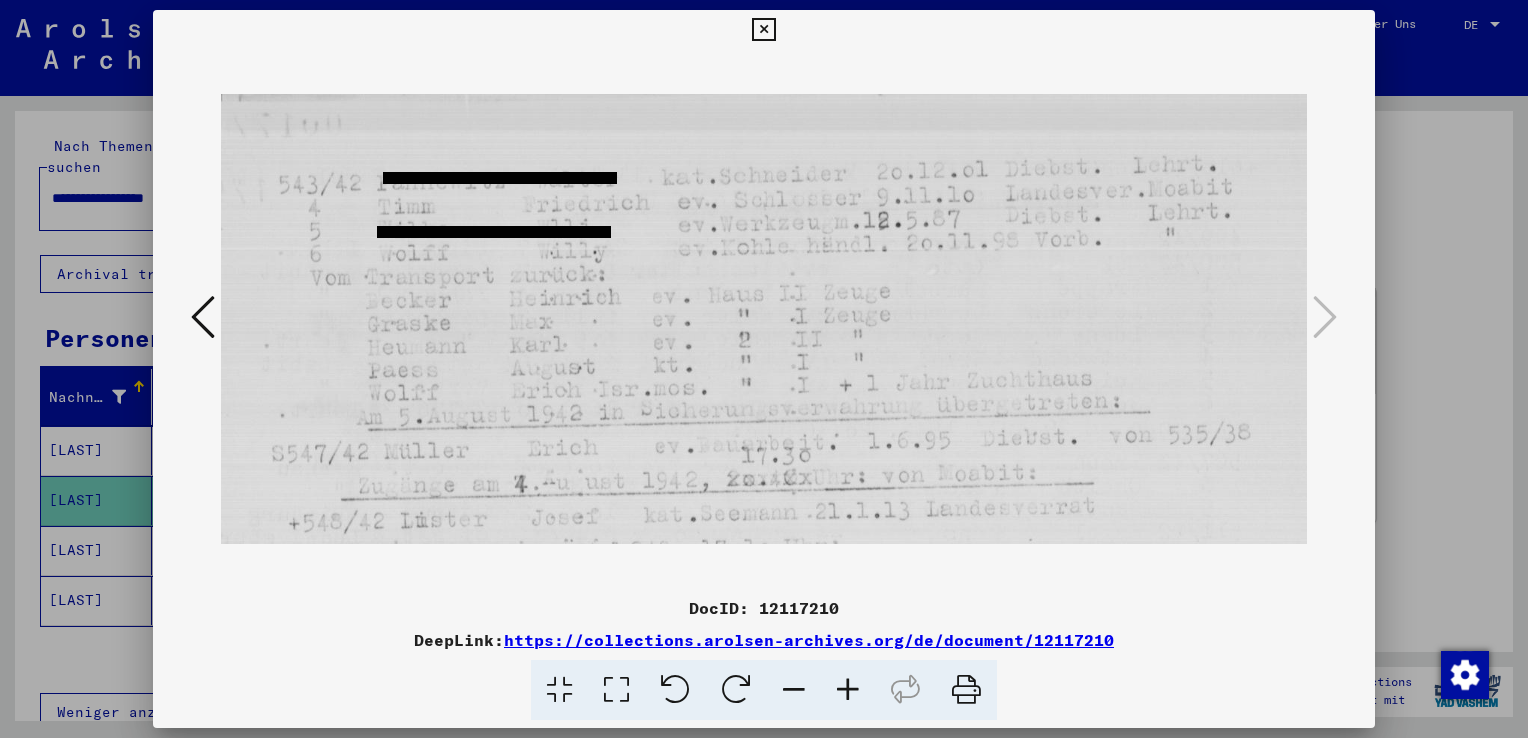 click at bounding box center [764, 369] 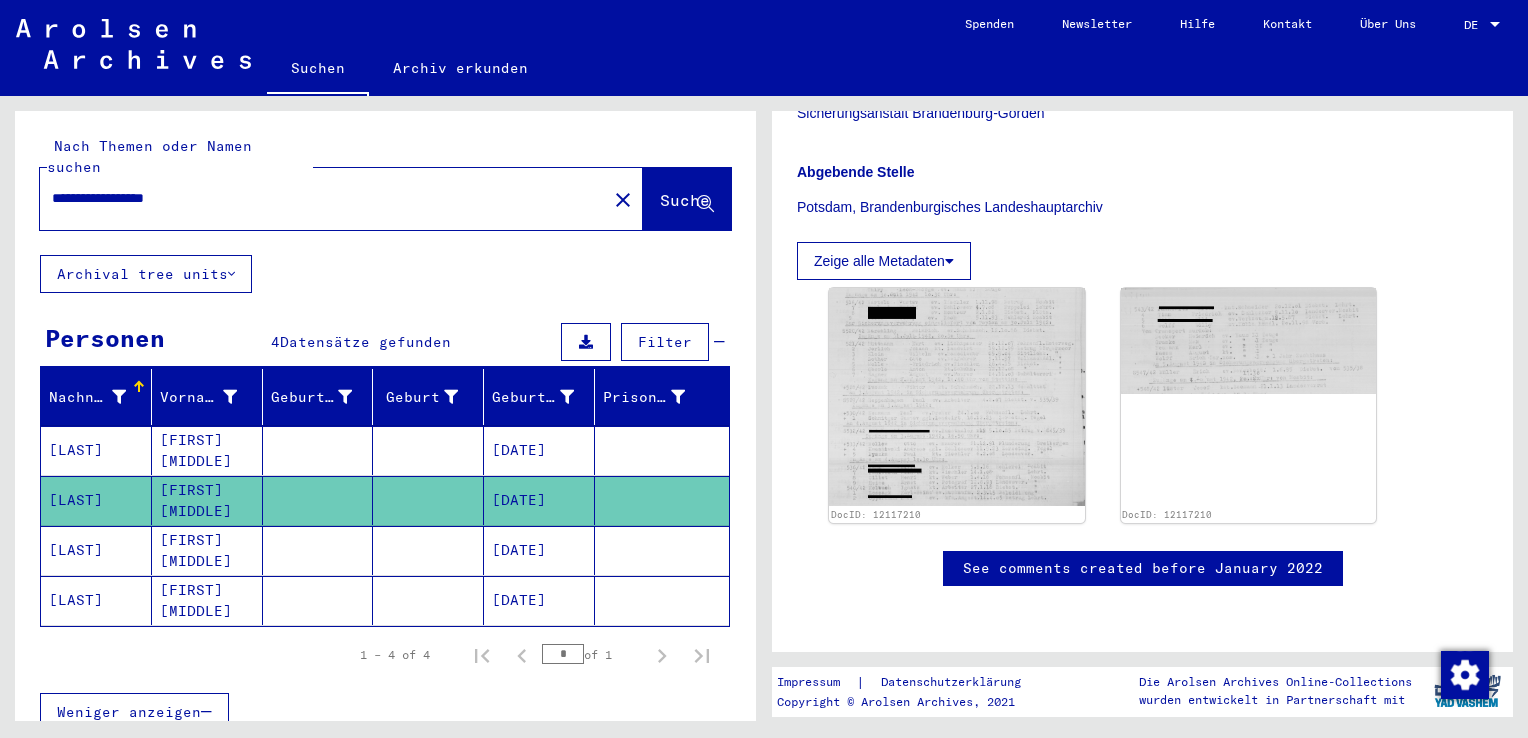 click on "[DATE]" at bounding box center [539, 450] 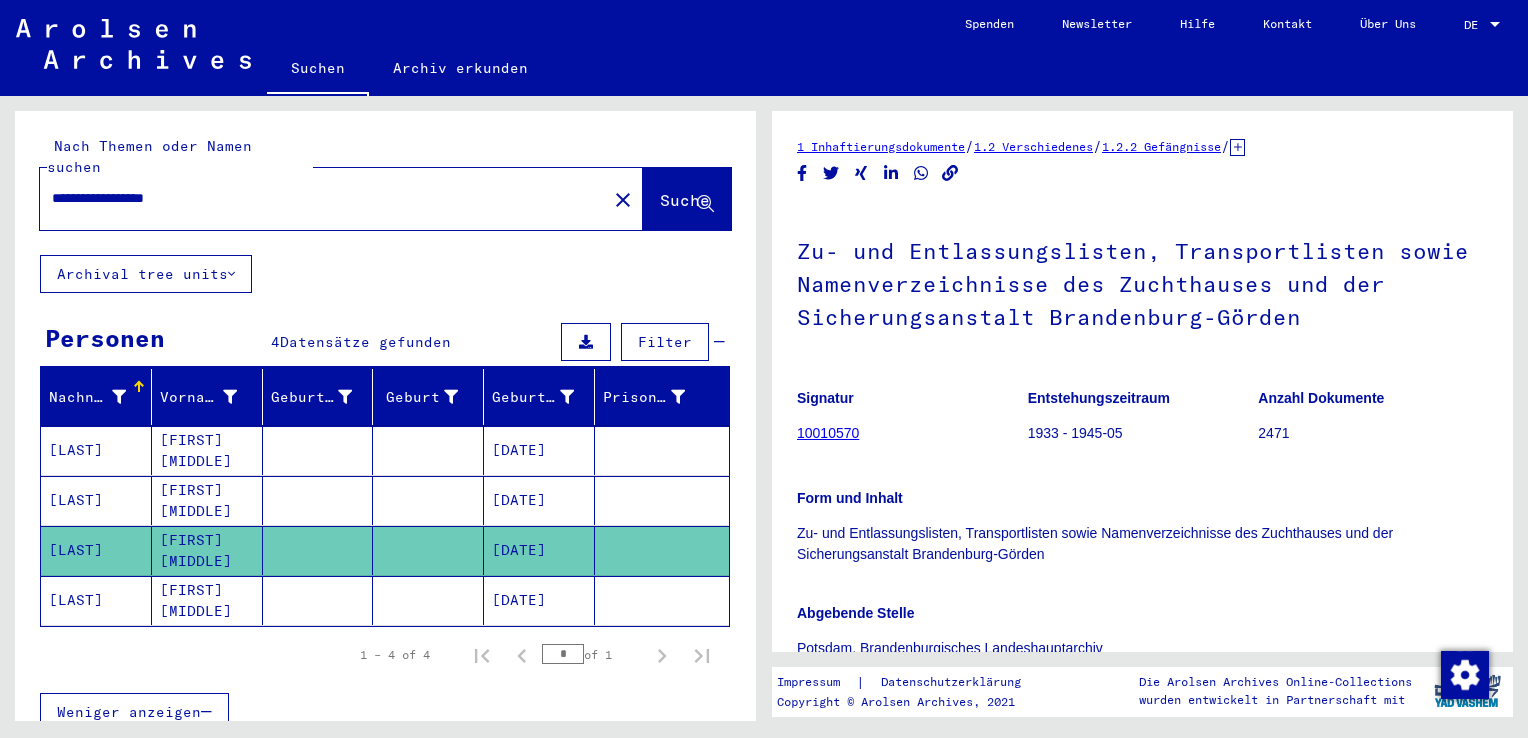 scroll, scrollTop: 0, scrollLeft: 0, axis: both 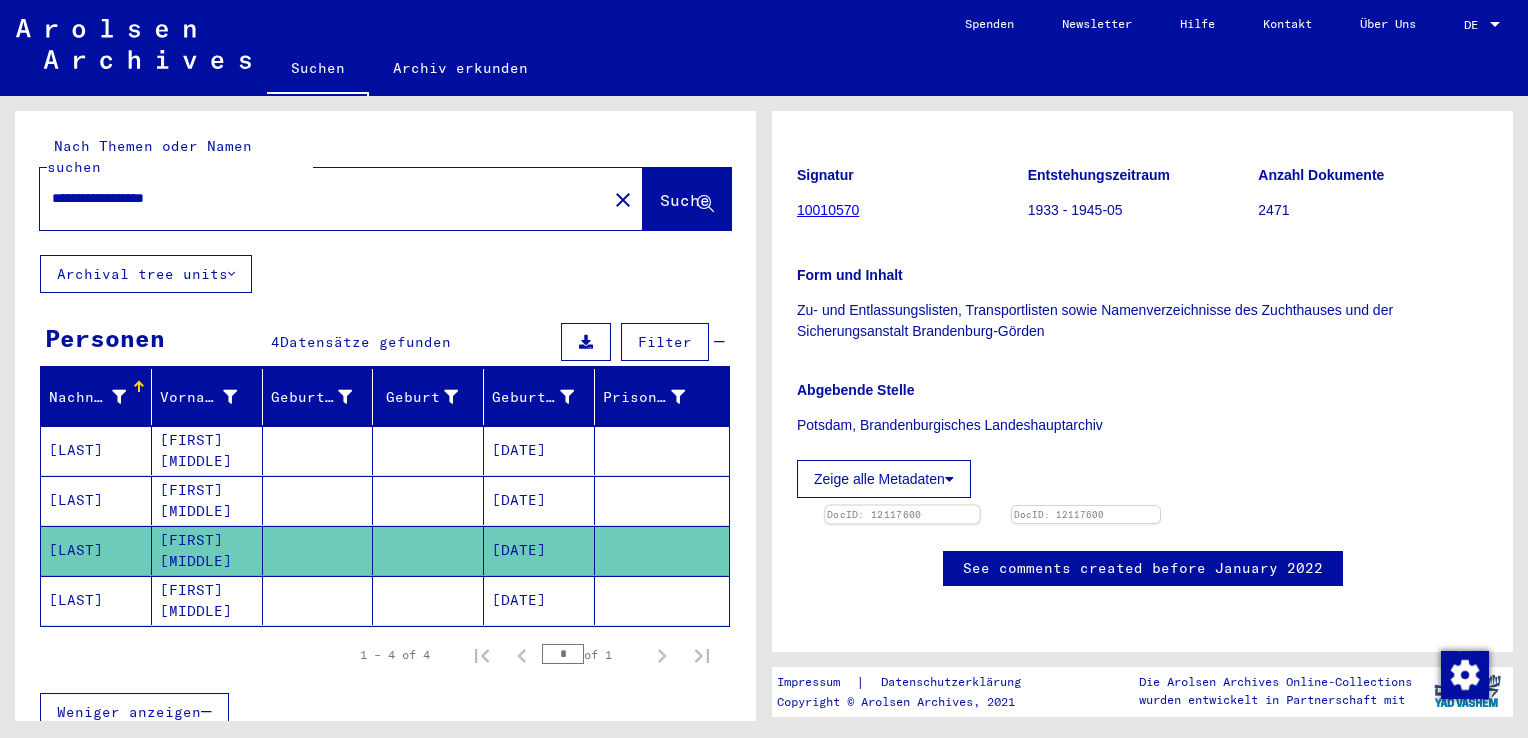 click at bounding box center [902, 506] 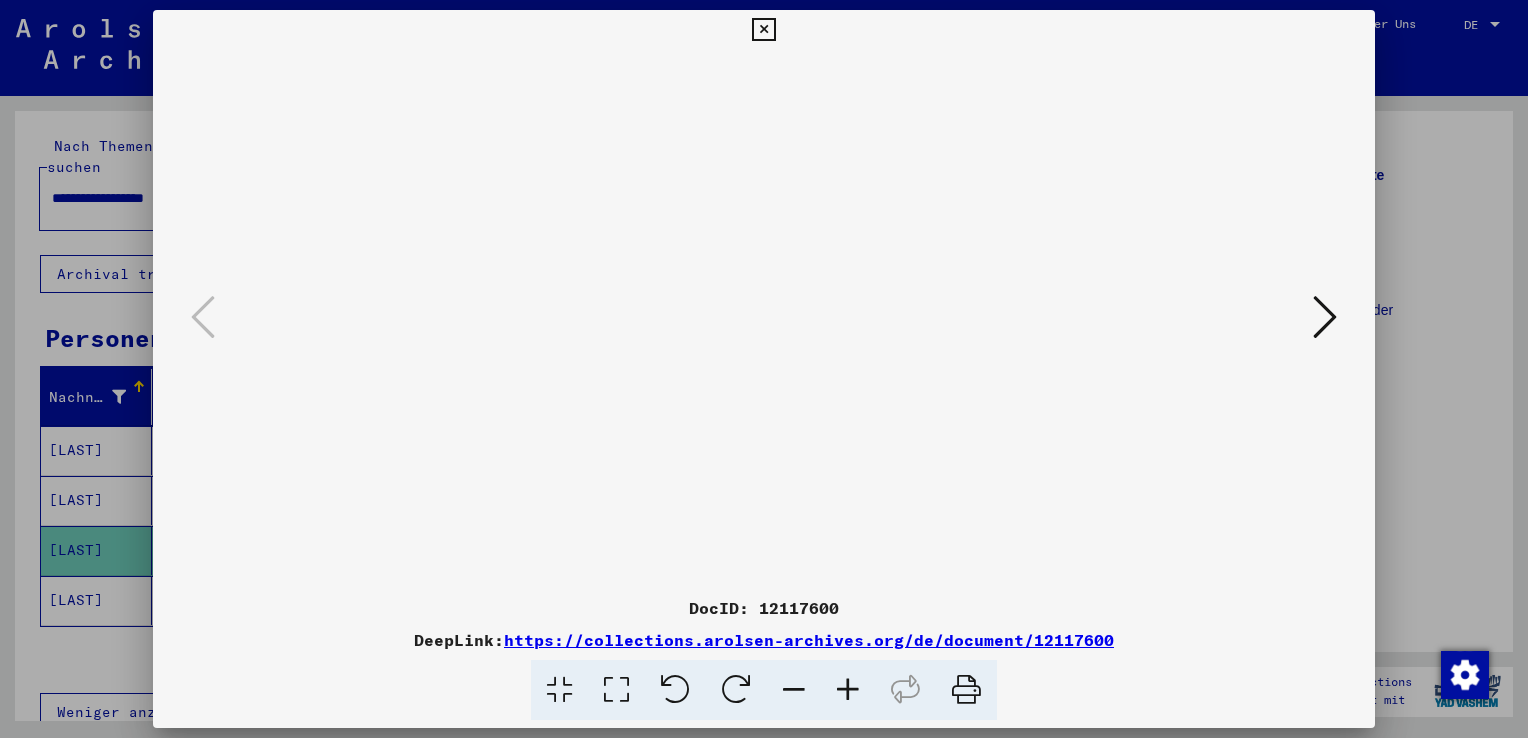 click at bounding box center [966, 690] 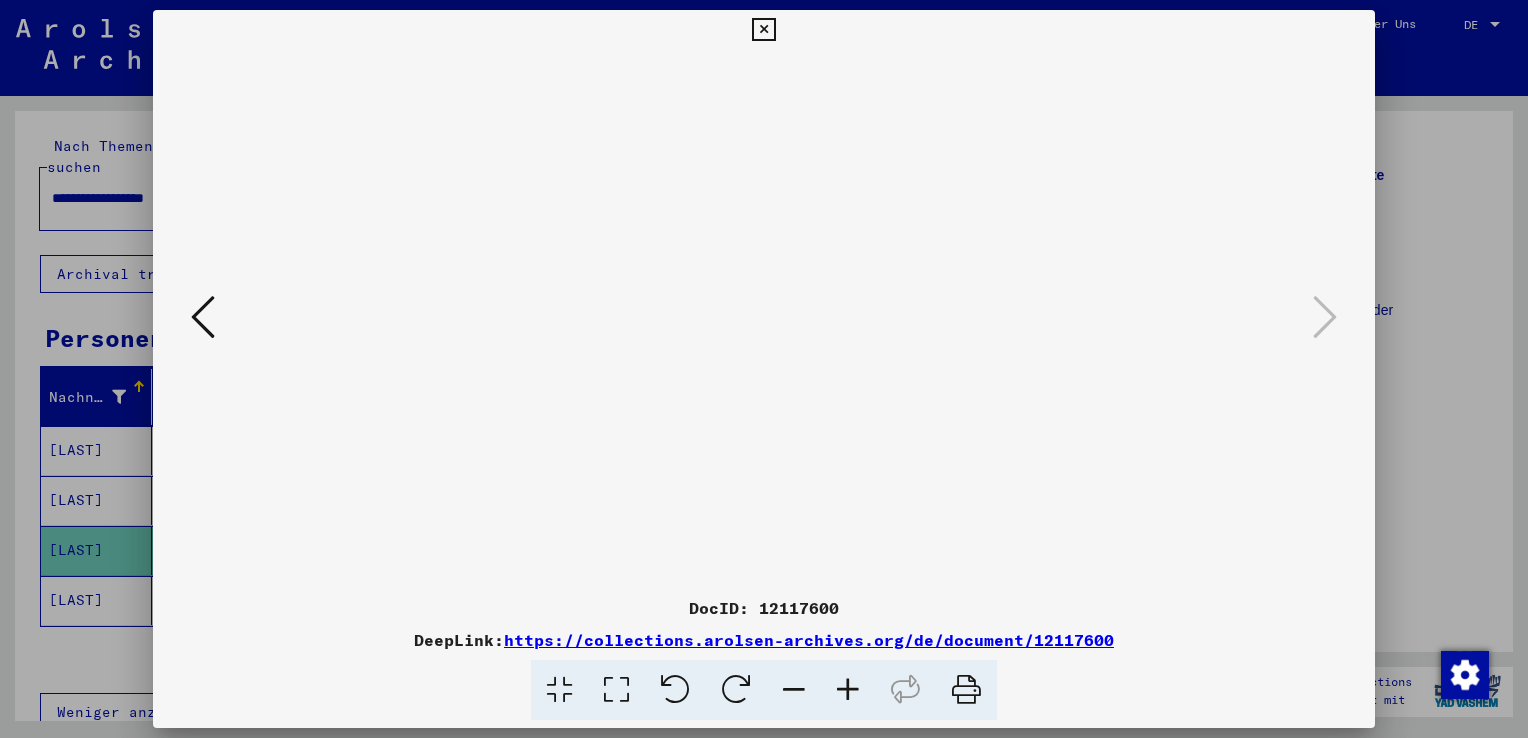 click at bounding box center (966, 690) 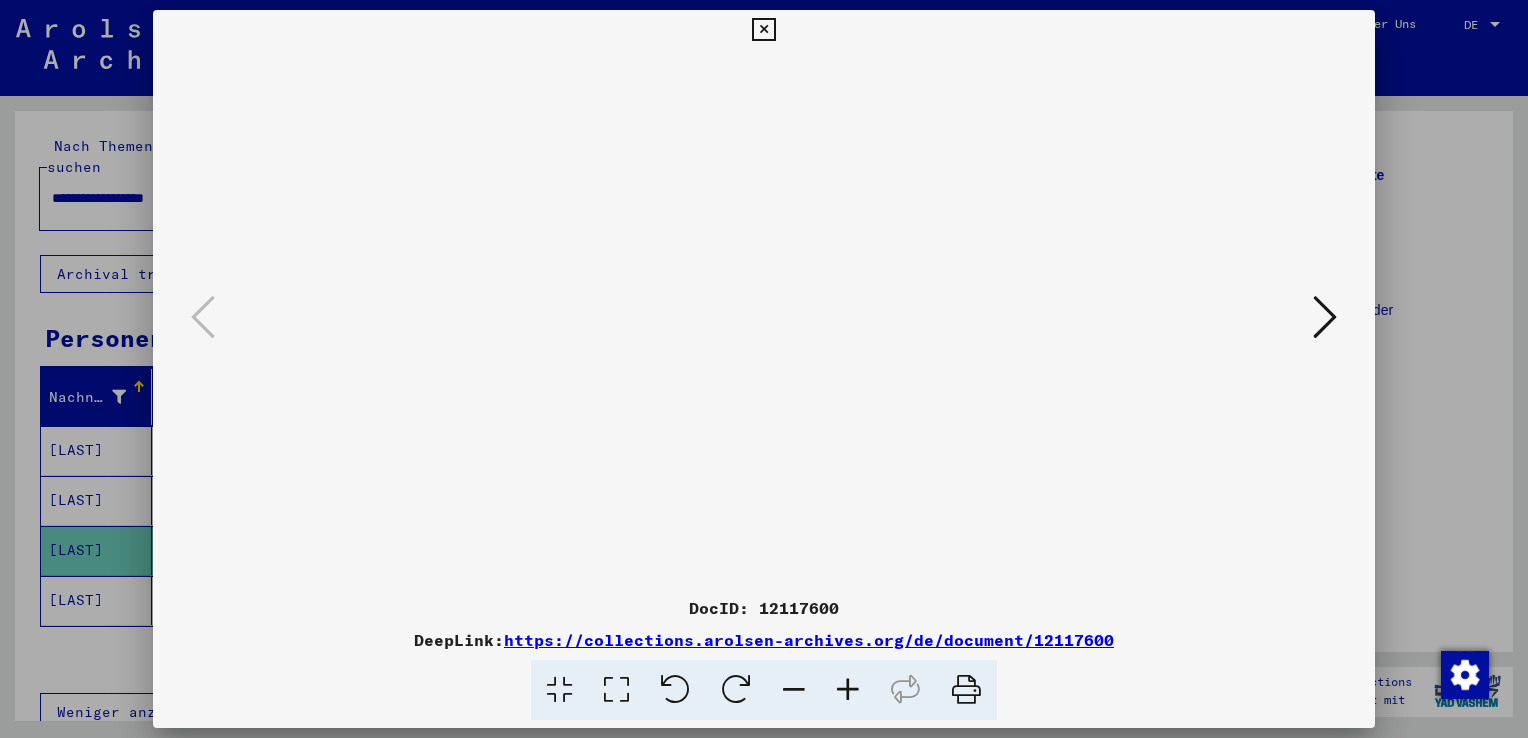 click at bounding box center [966, 690] 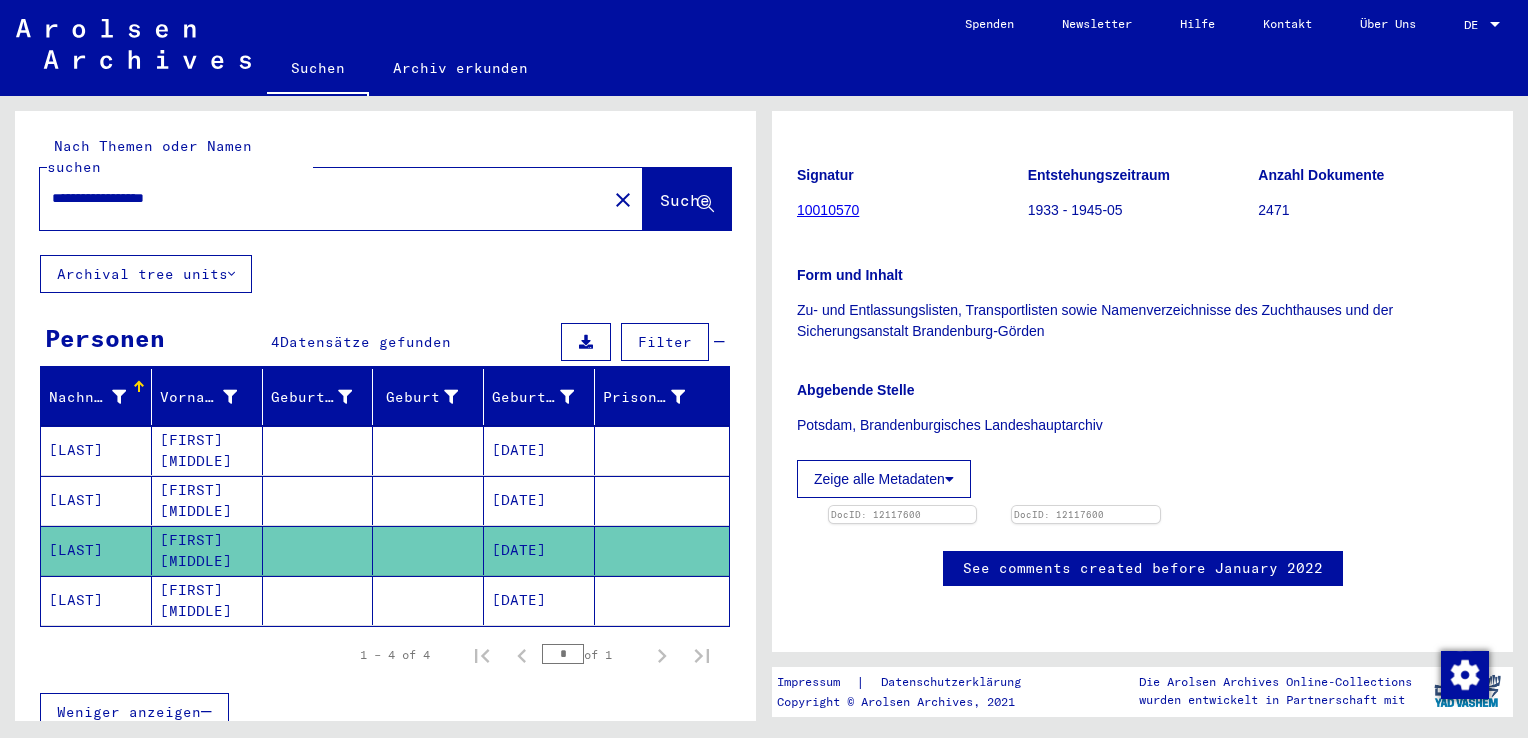 scroll, scrollTop: 0, scrollLeft: 0, axis: both 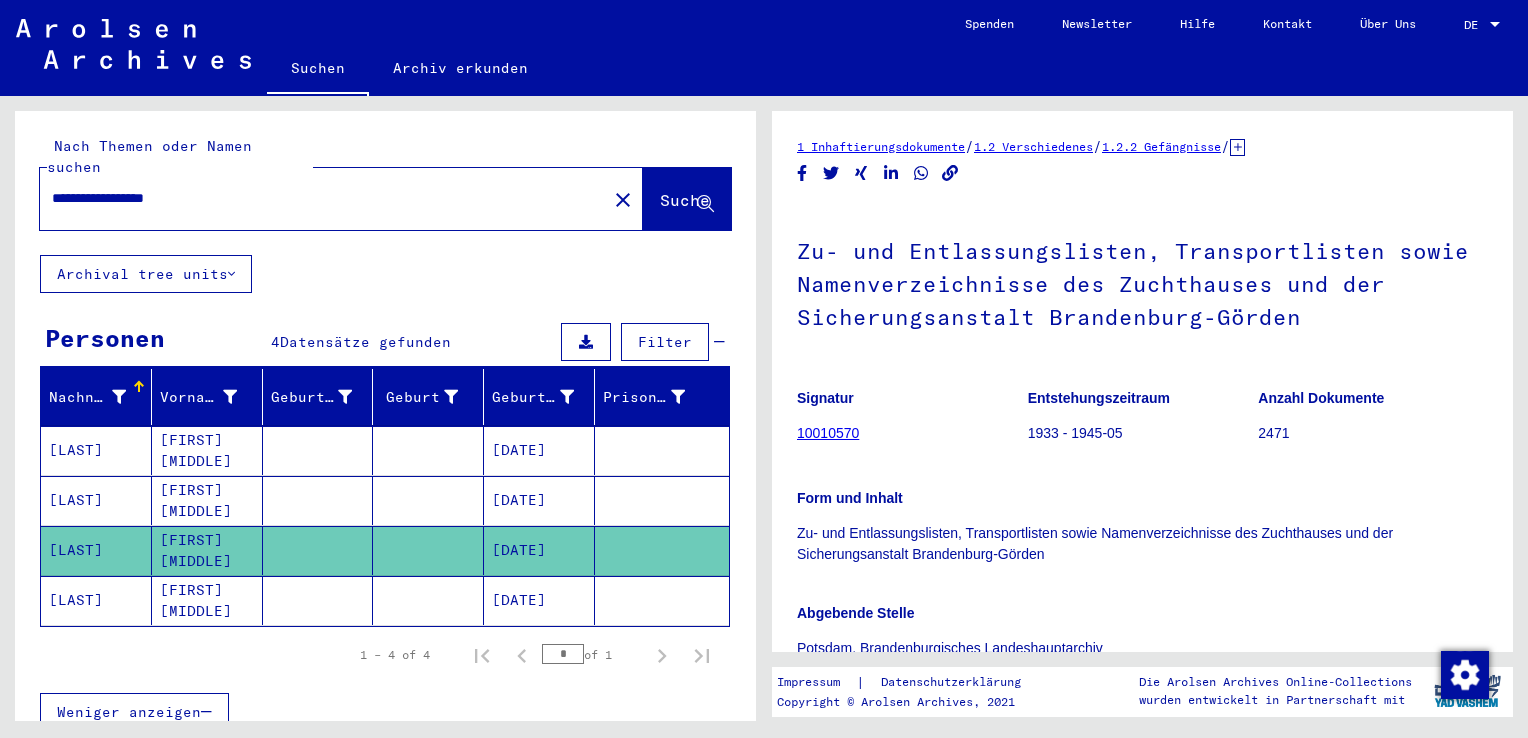 click on "[FIRST] [MIDDLE]" at bounding box center [207, 450] 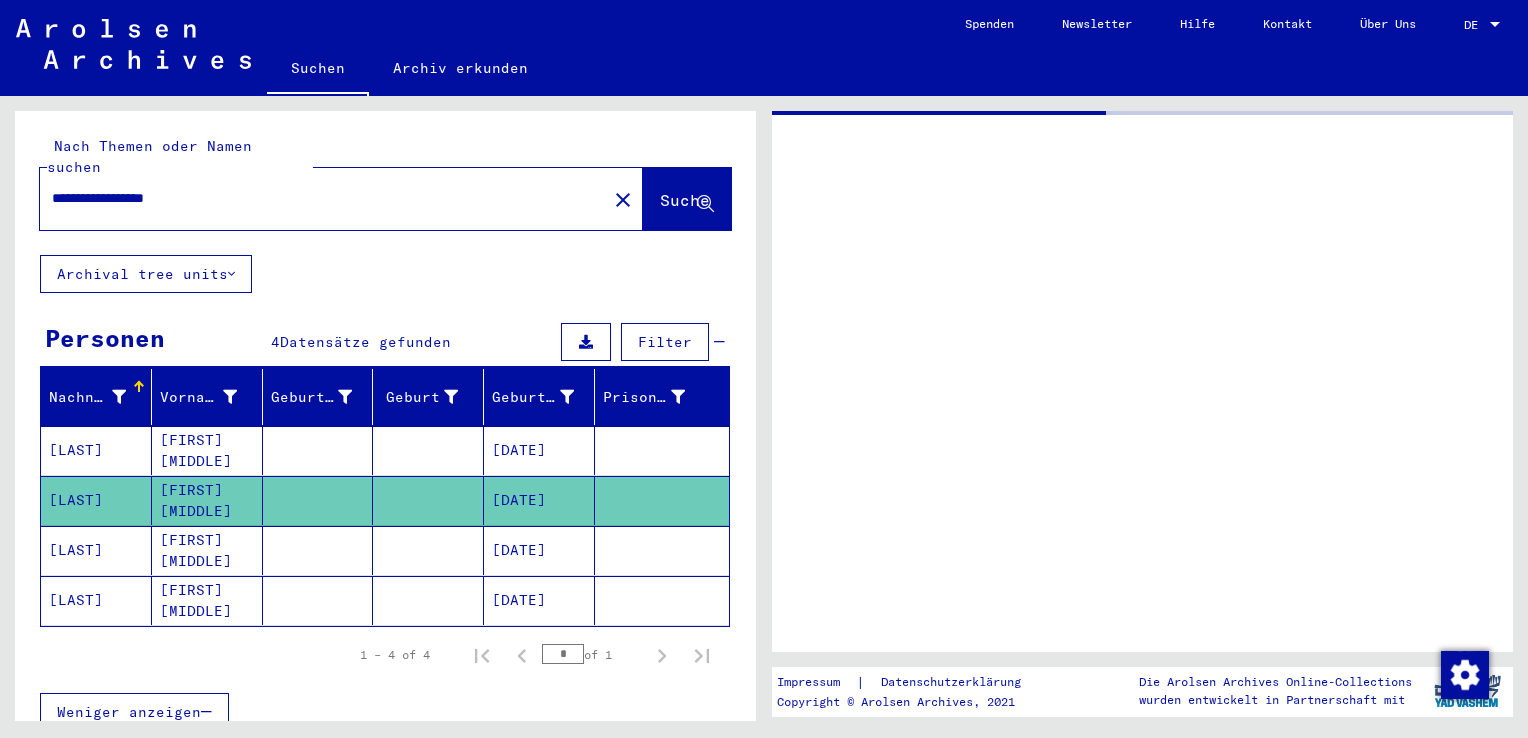scroll, scrollTop: 0, scrollLeft: 0, axis: both 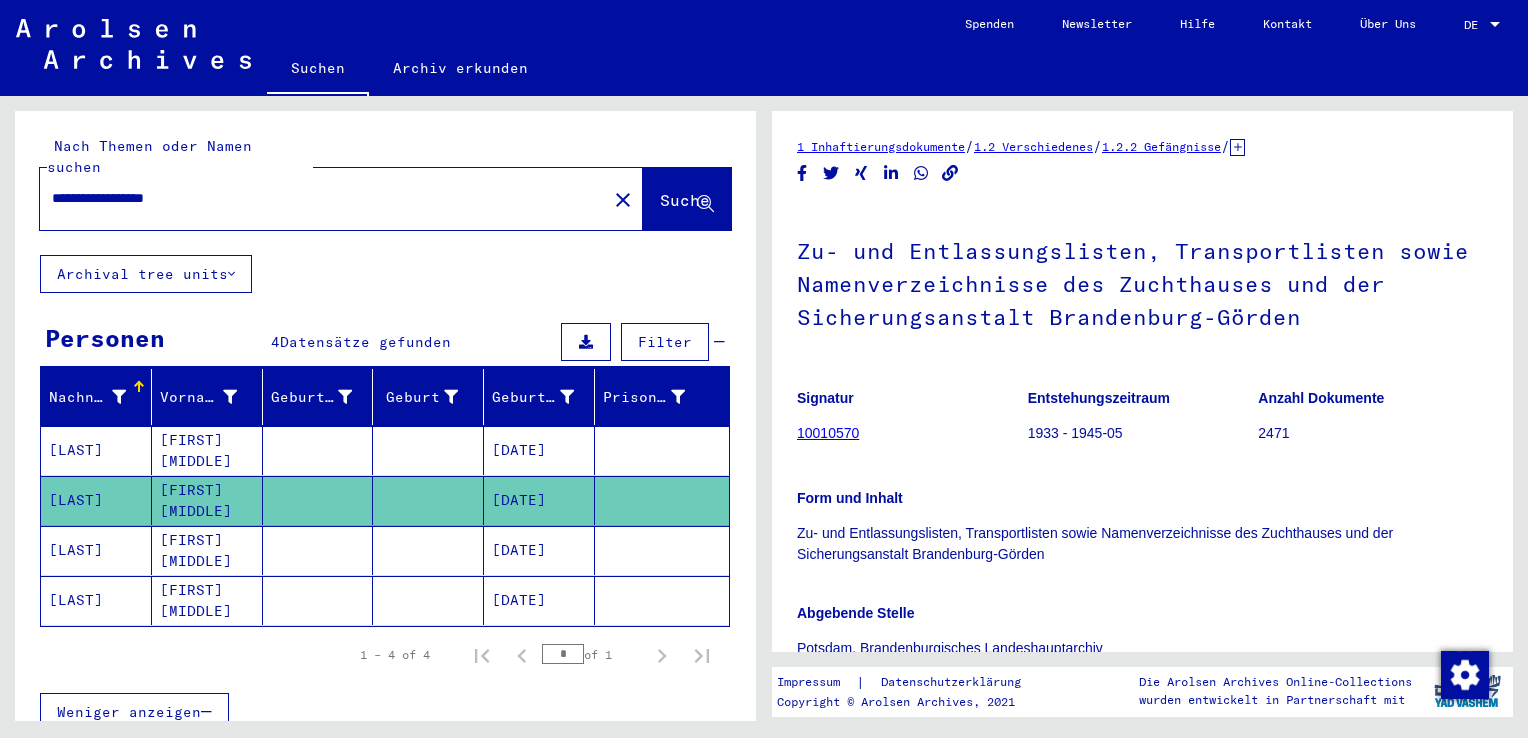 click on "[FIRST] [MIDDLE]" at bounding box center (207, 450) 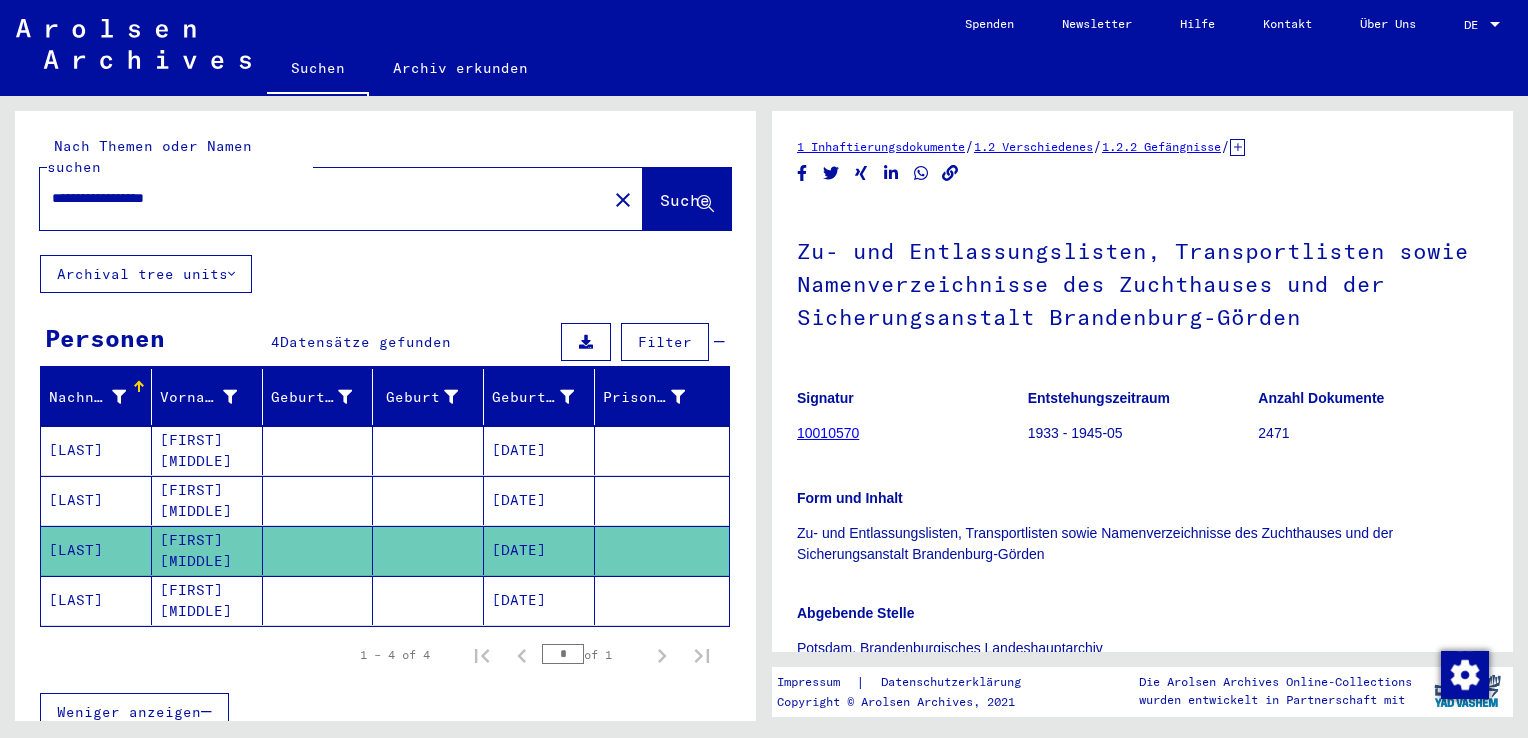 scroll, scrollTop: 0, scrollLeft: 0, axis: both 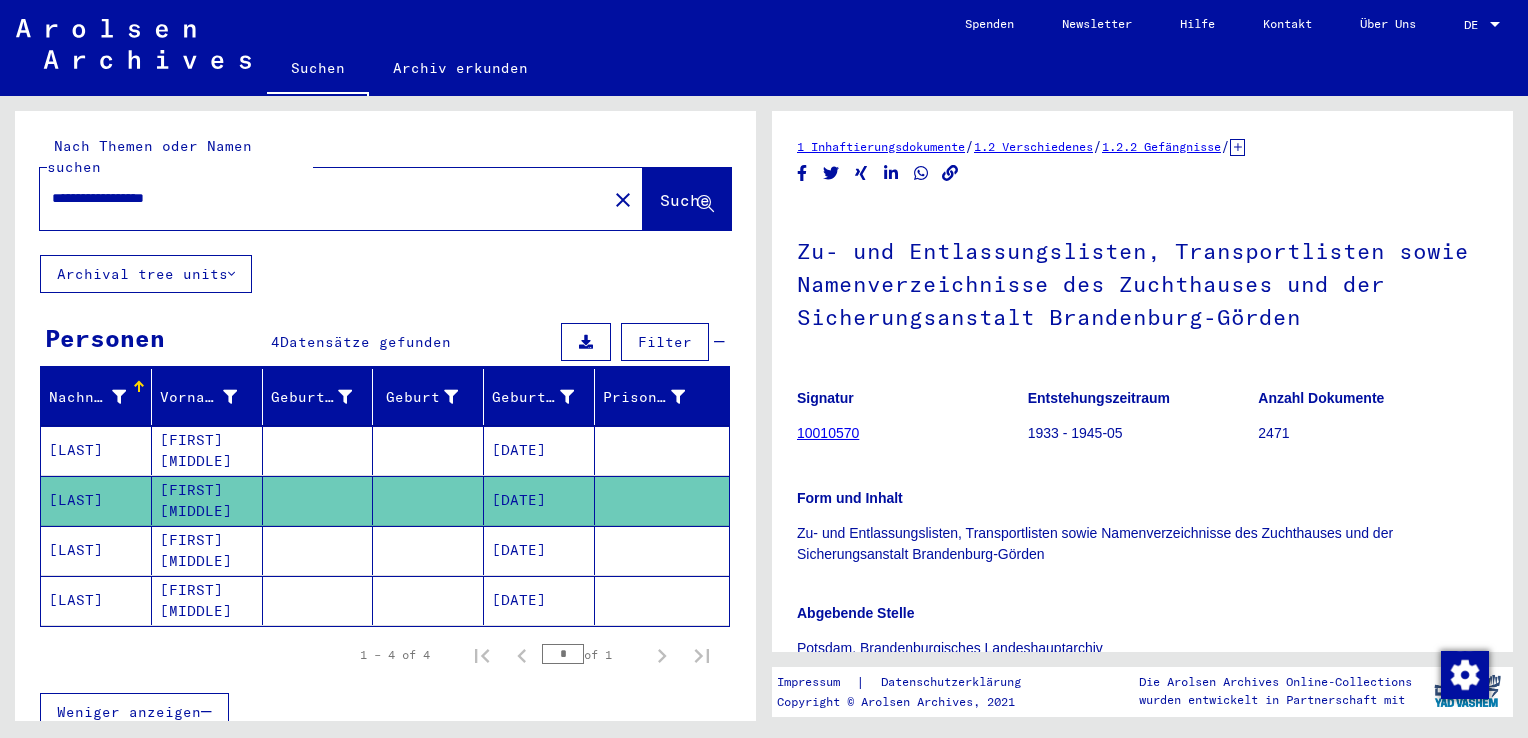 click on "[FIRST] [MIDDLE]" at bounding box center (207, 450) 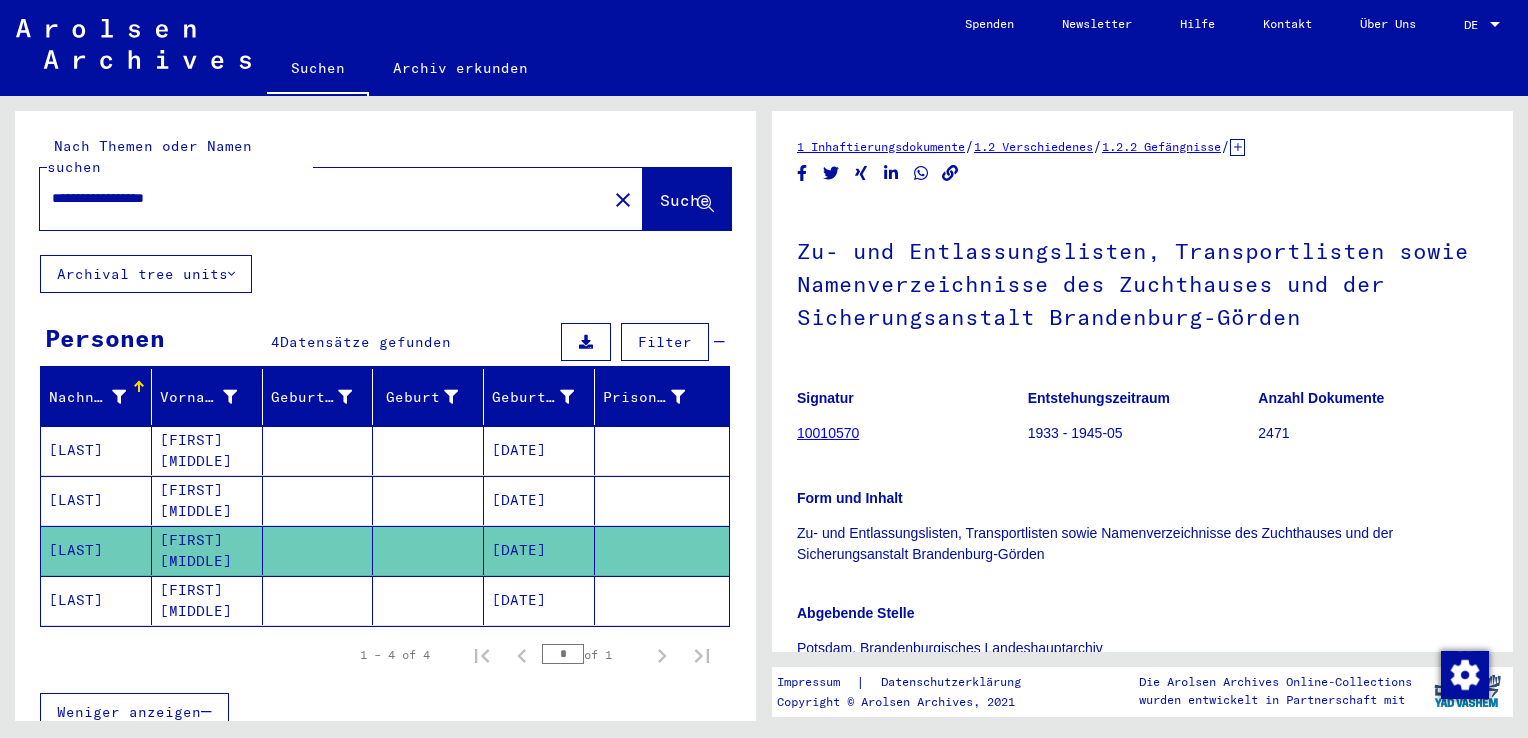 scroll, scrollTop: 0, scrollLeft: 0, axis: both 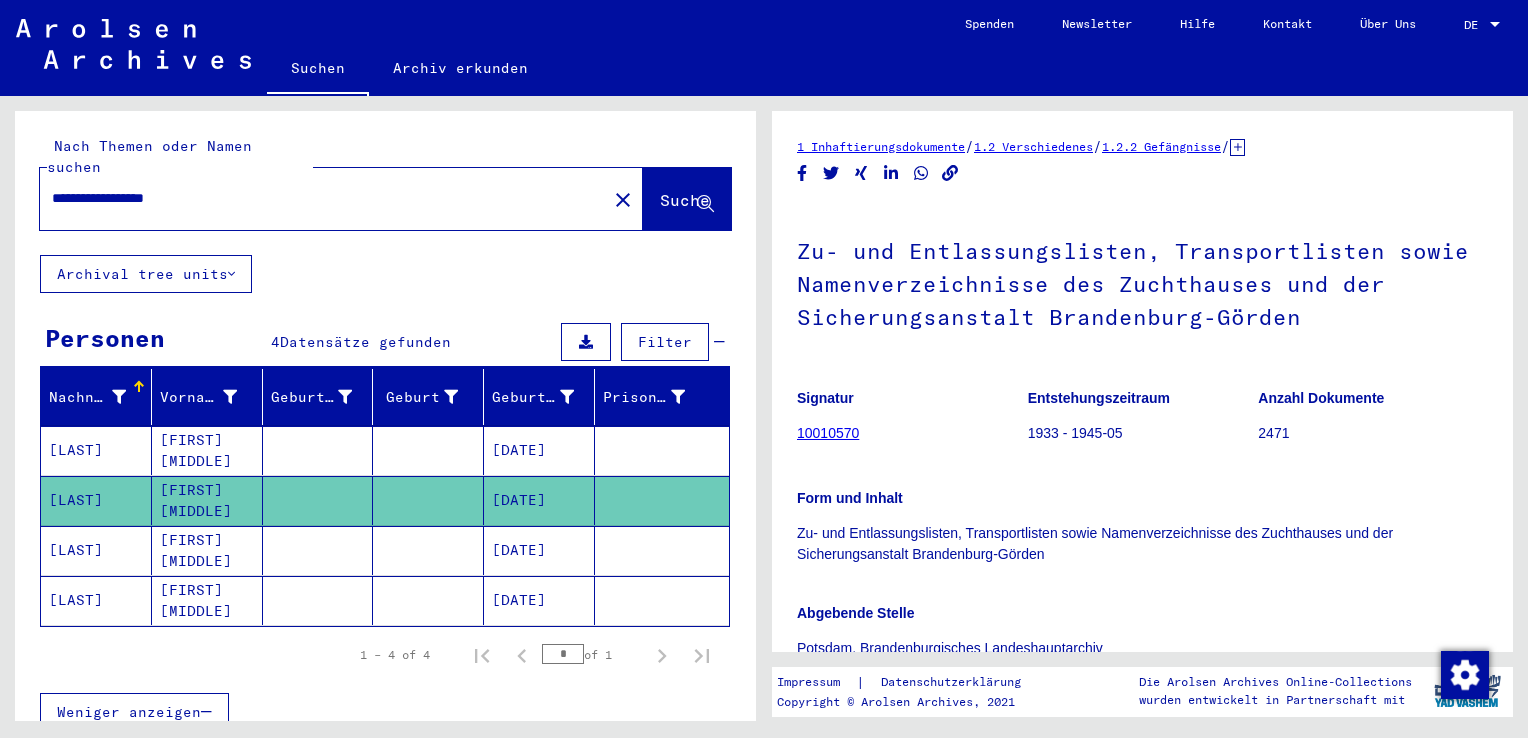 click on "[FIRST] [MIDDLE]" at bounding box center (207, 450) 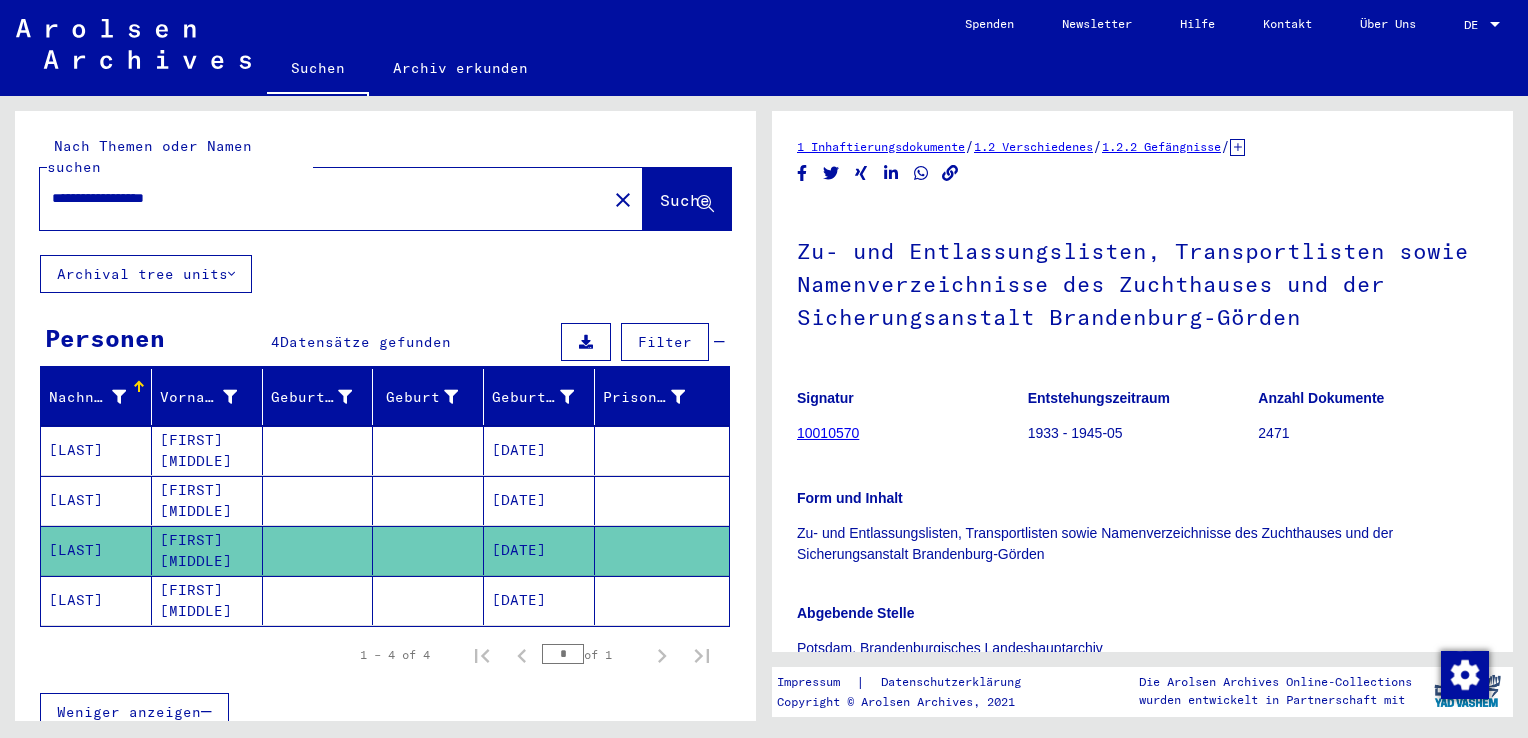 scroll, scrollTop: 0, scrollLeft: 0, axis: both 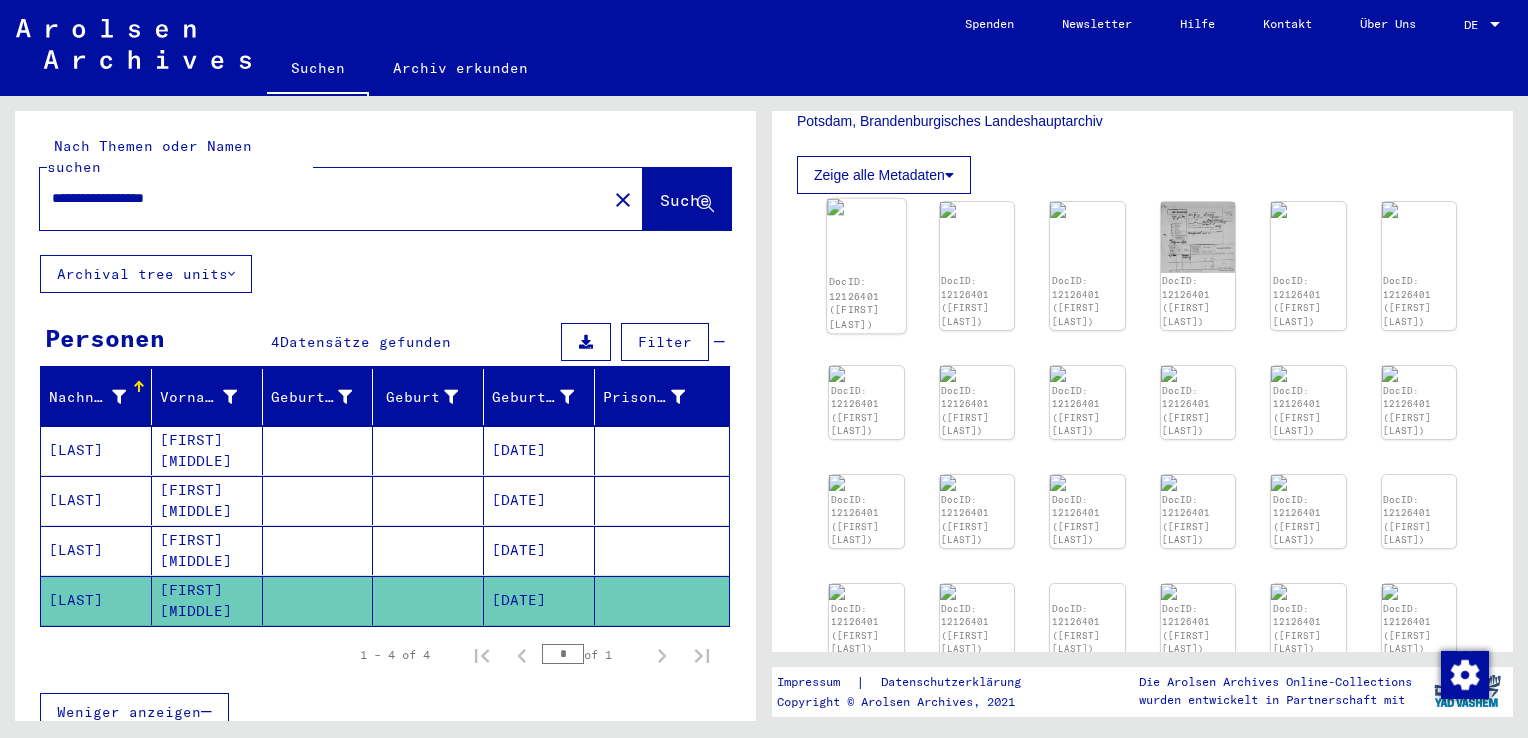 click at bounding box center [866, 207] 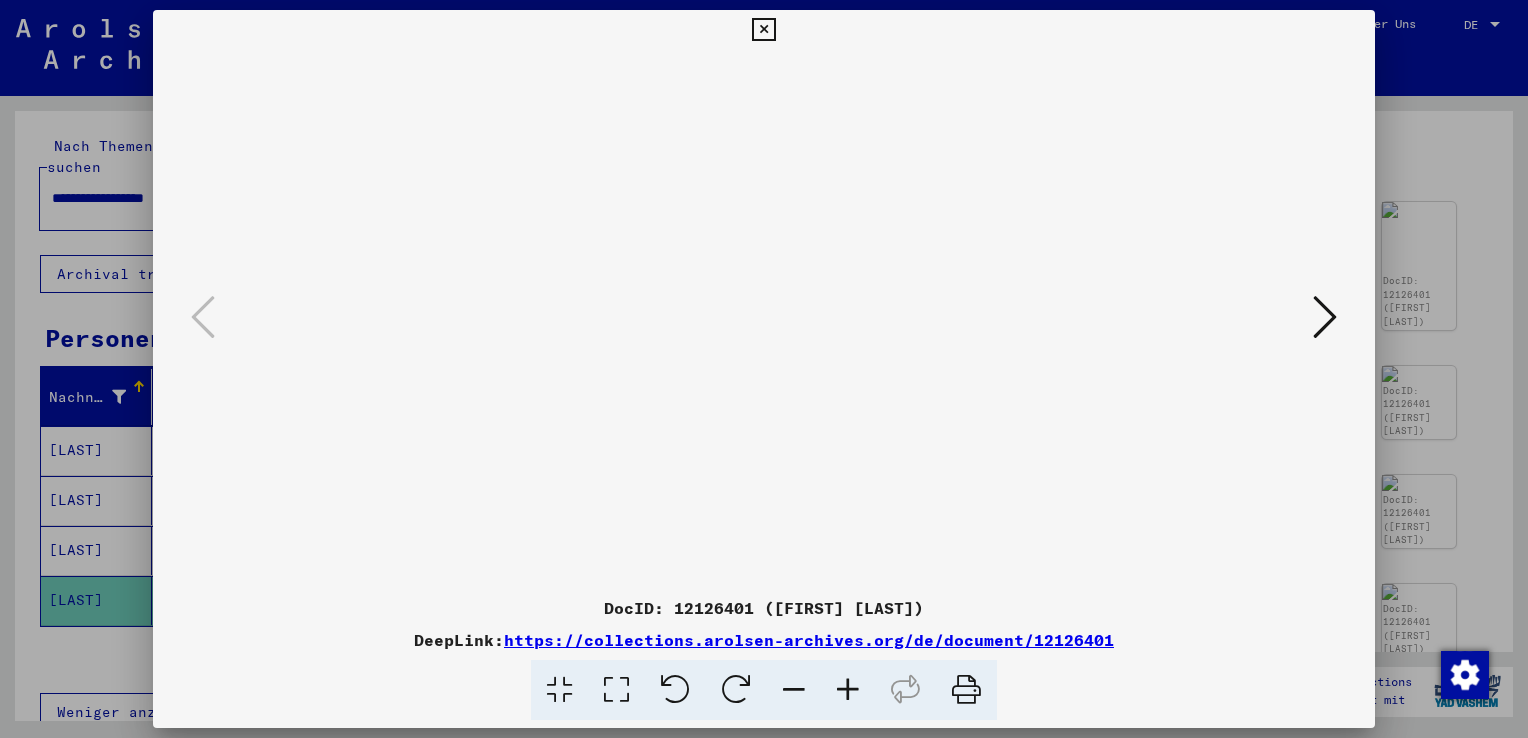 click at bounding box center (1325, 317) 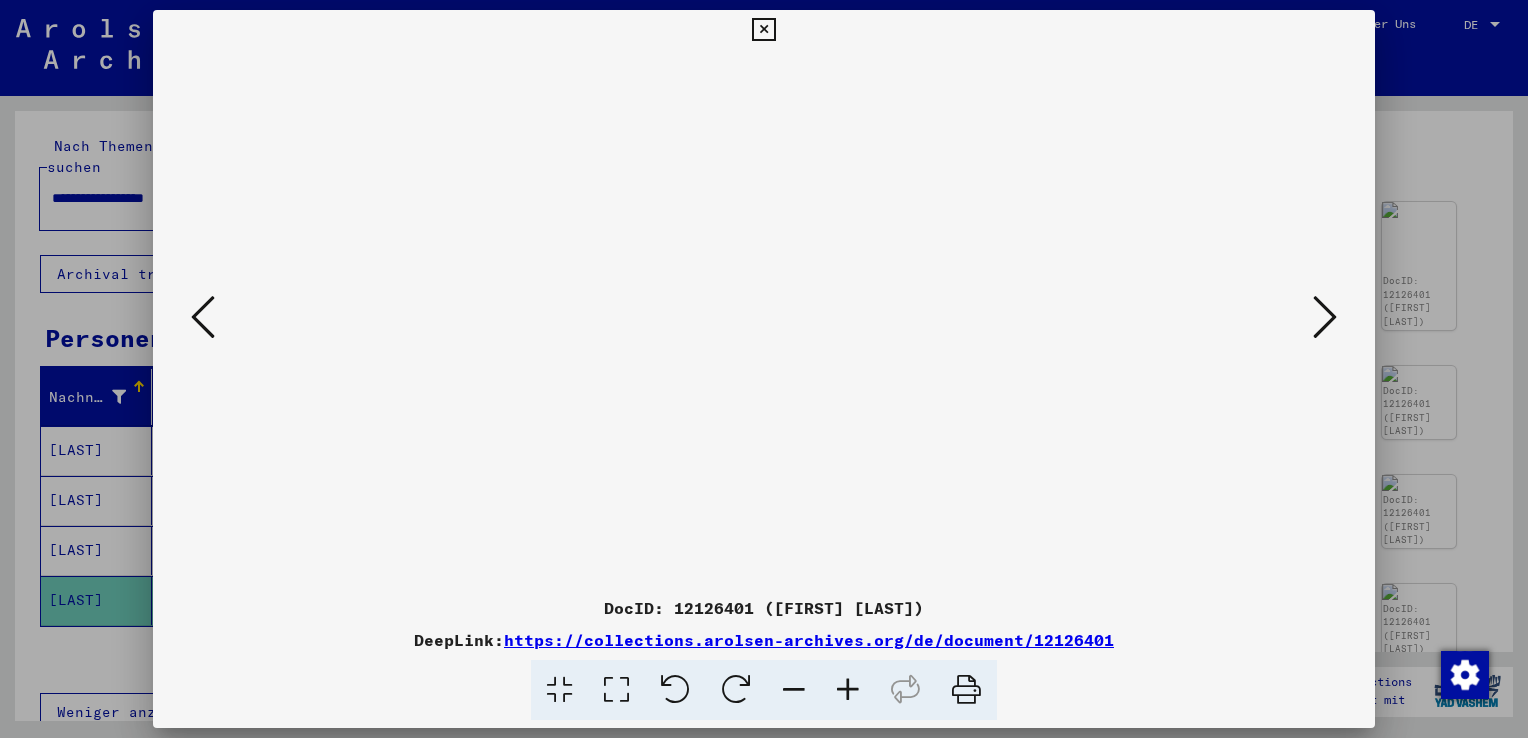 click at bounding box center [1325, 317] 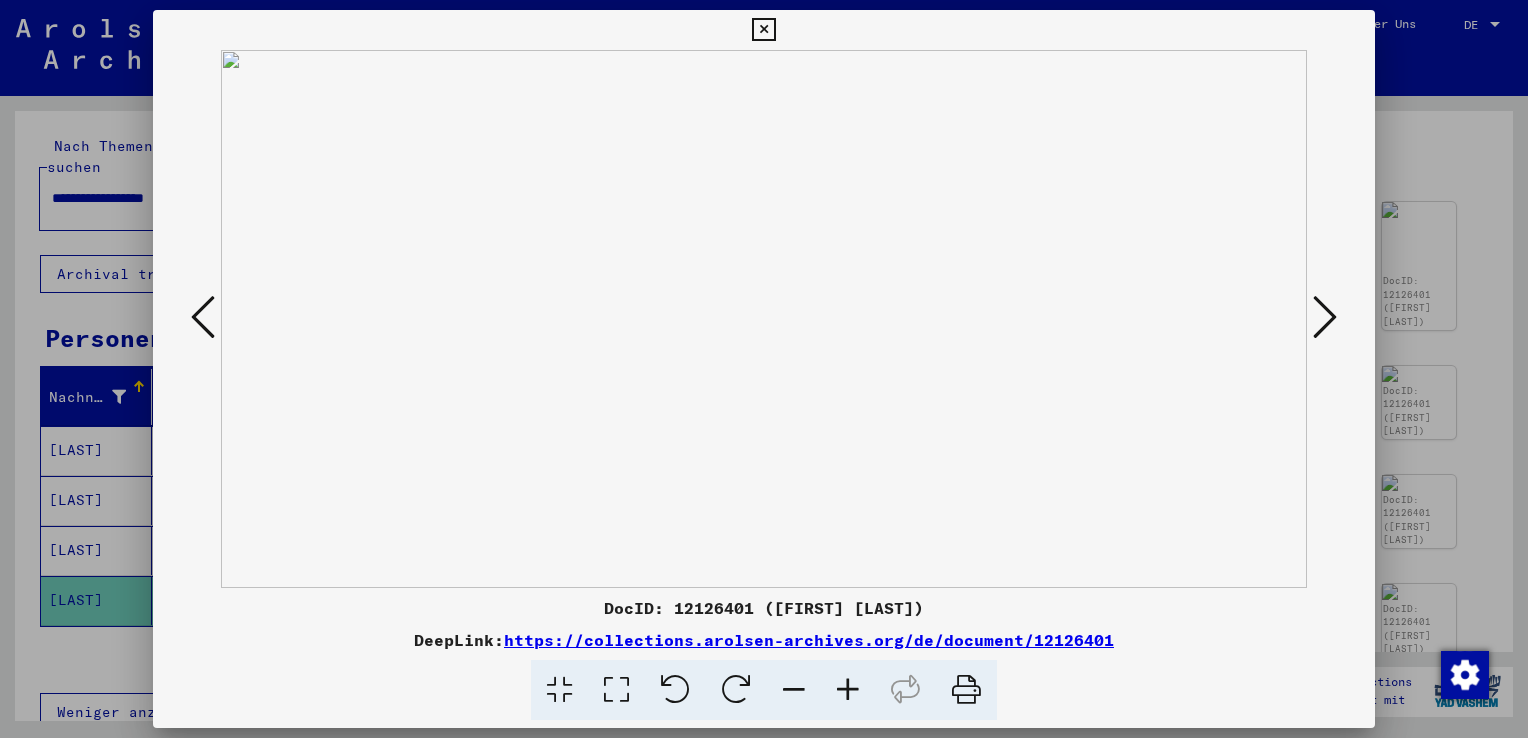 click at bounding box center (1325, 317) 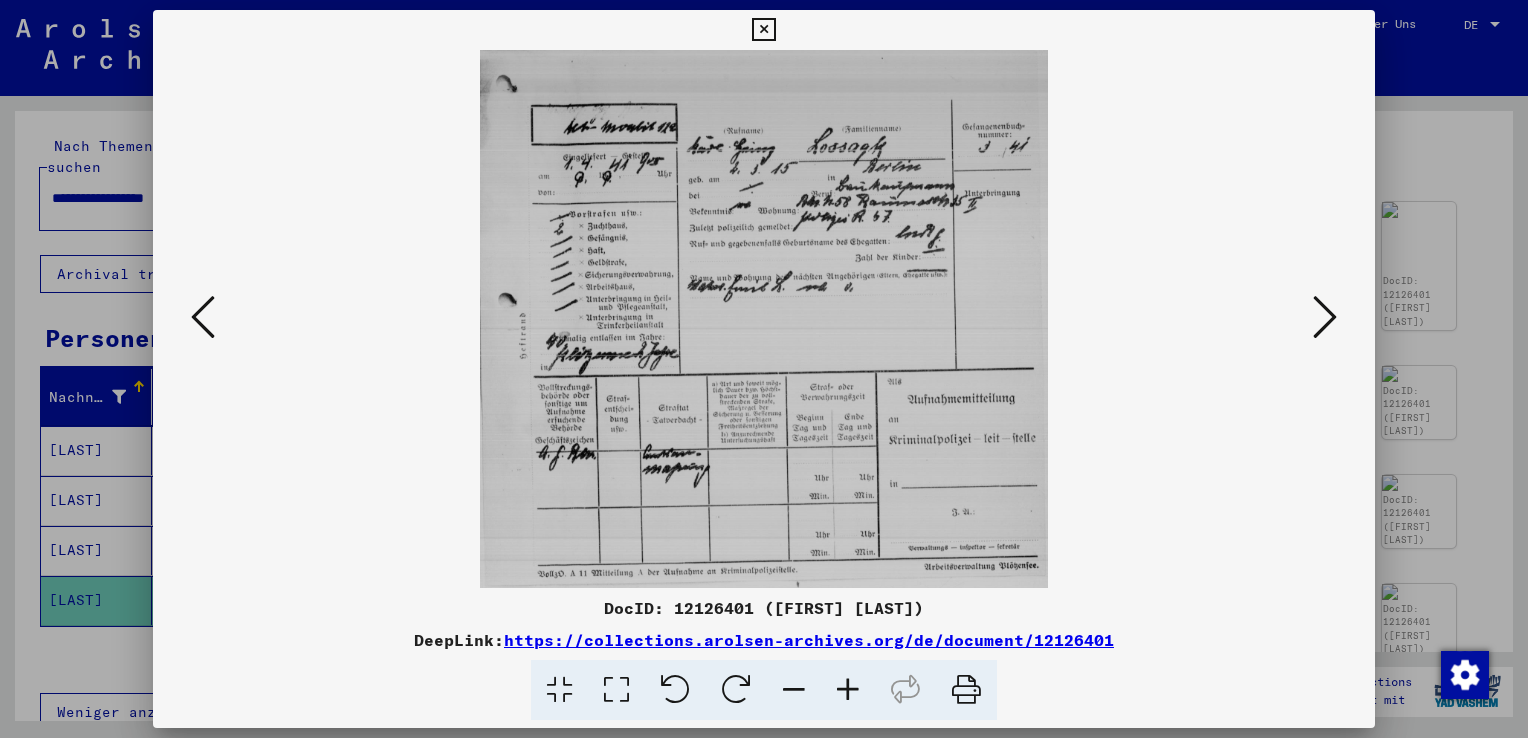 click at bounding box center (1325, 317) 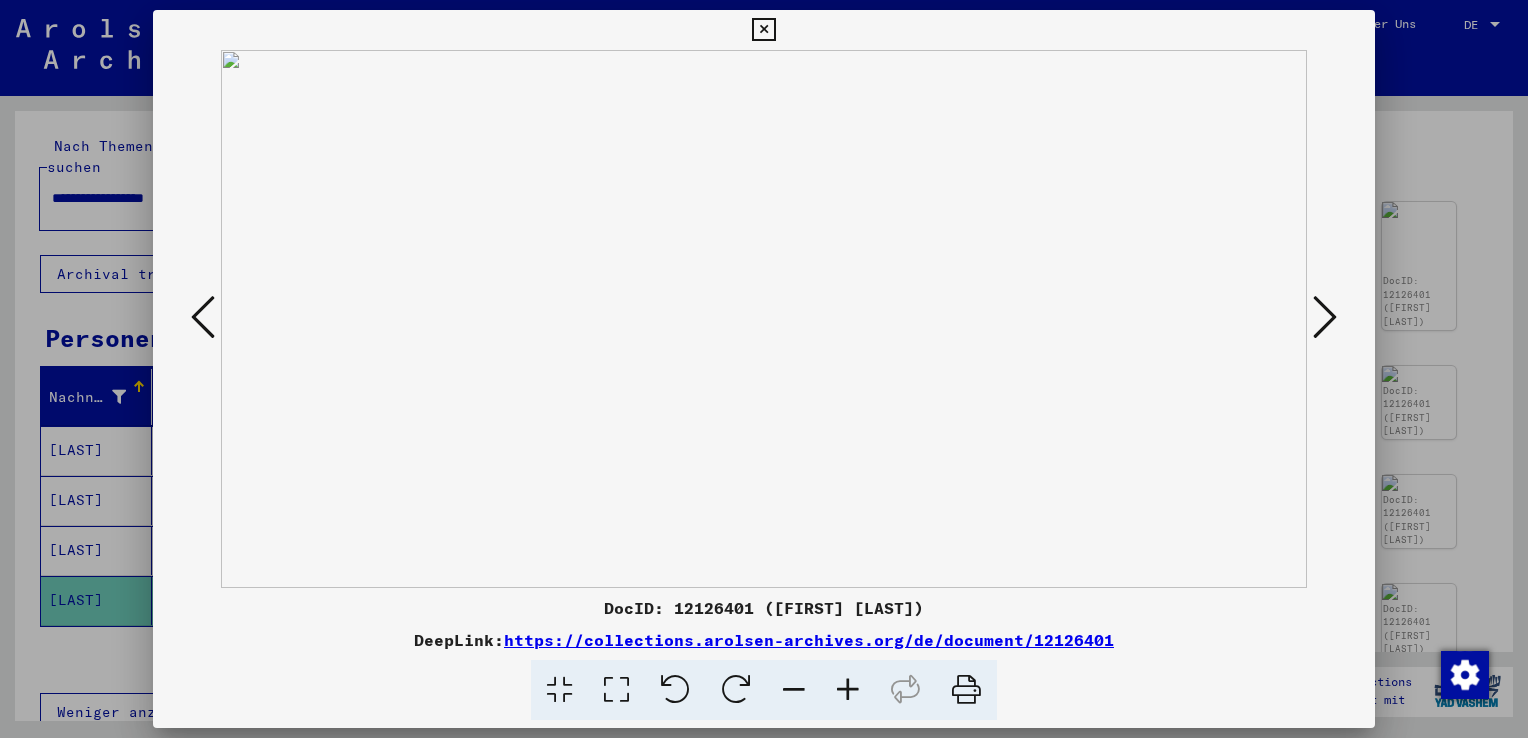 click at bounding box center (1325, 317) 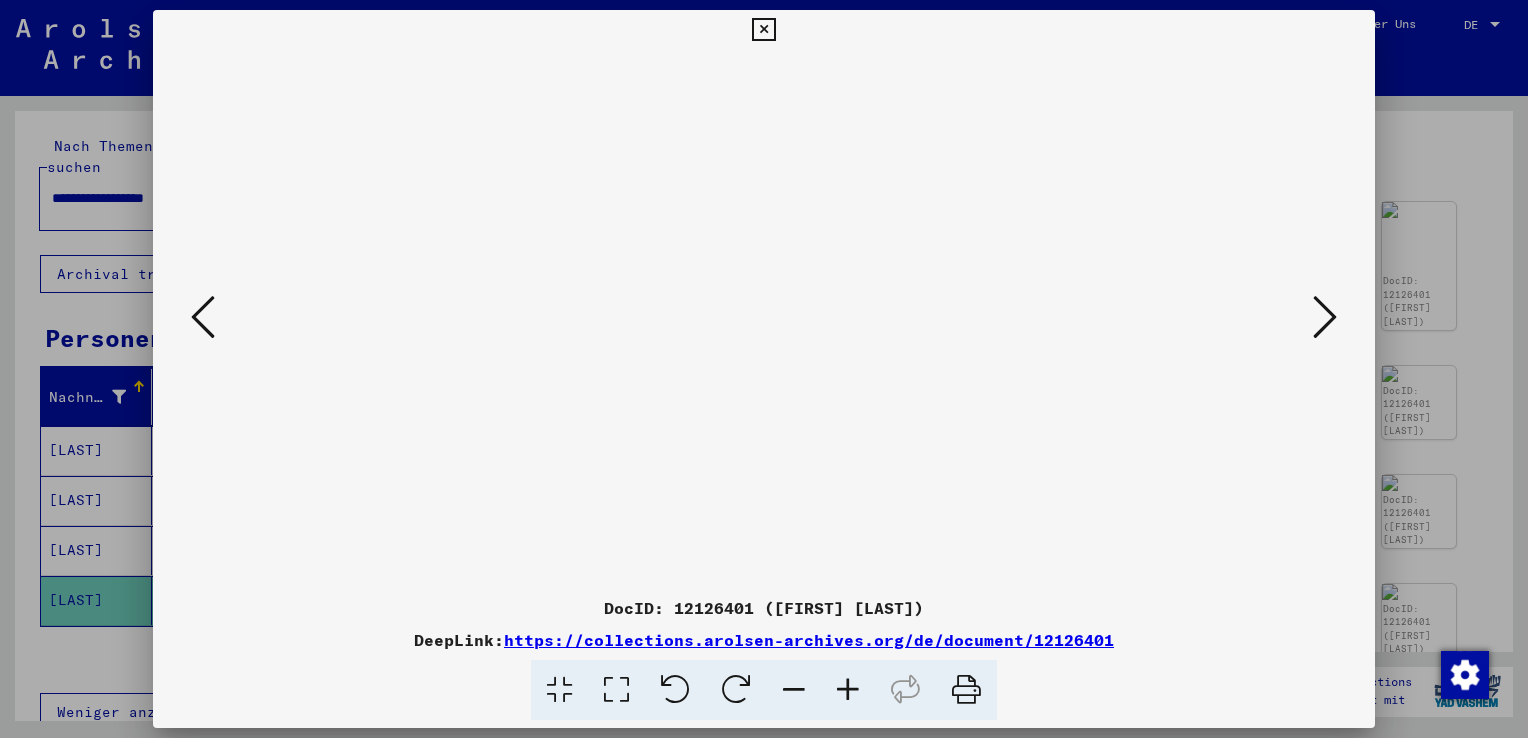 drag, startPoint x: 1332, startPoint y: 325, endPoint x: 960, endPoint y: 691, distance: 521.86206 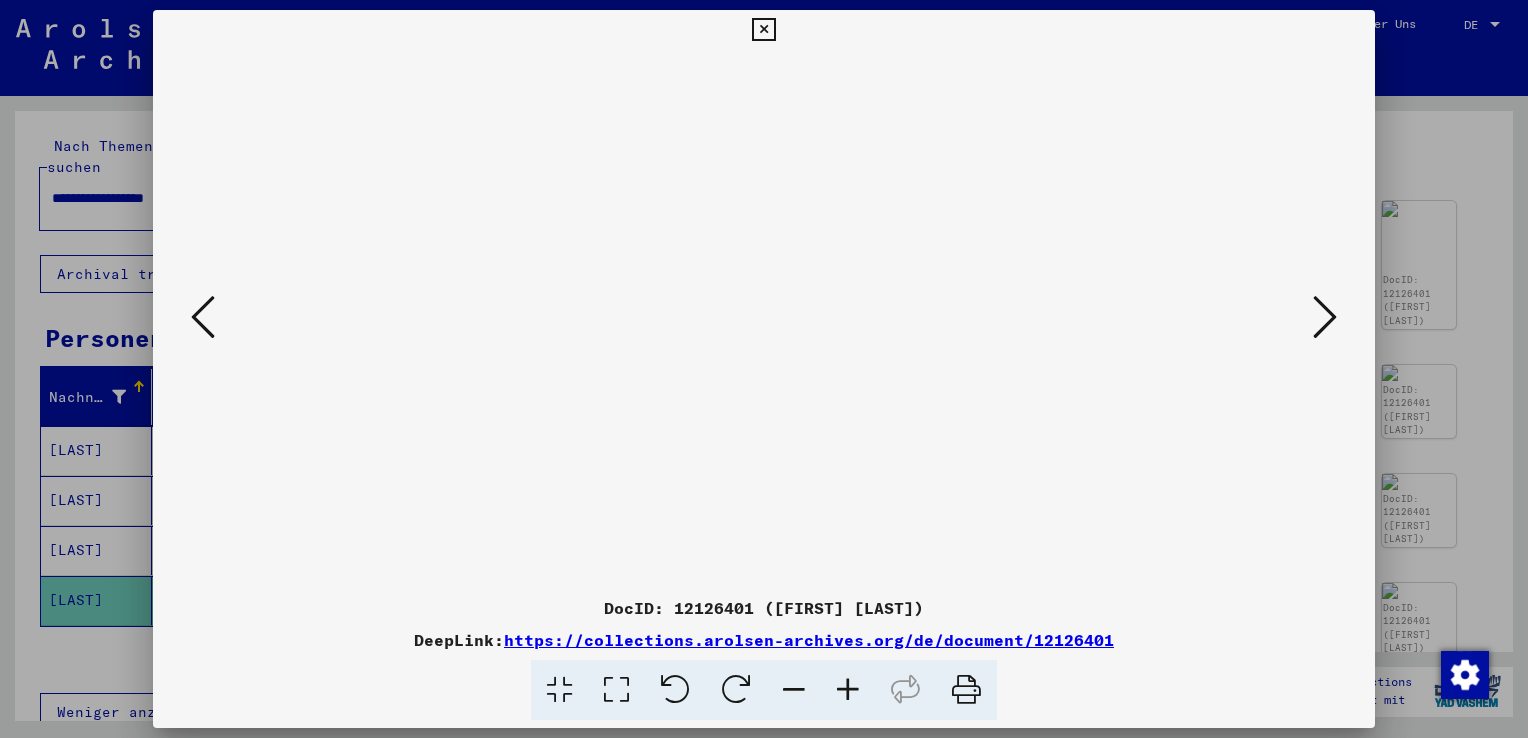 click at bounding box center (764, 319) 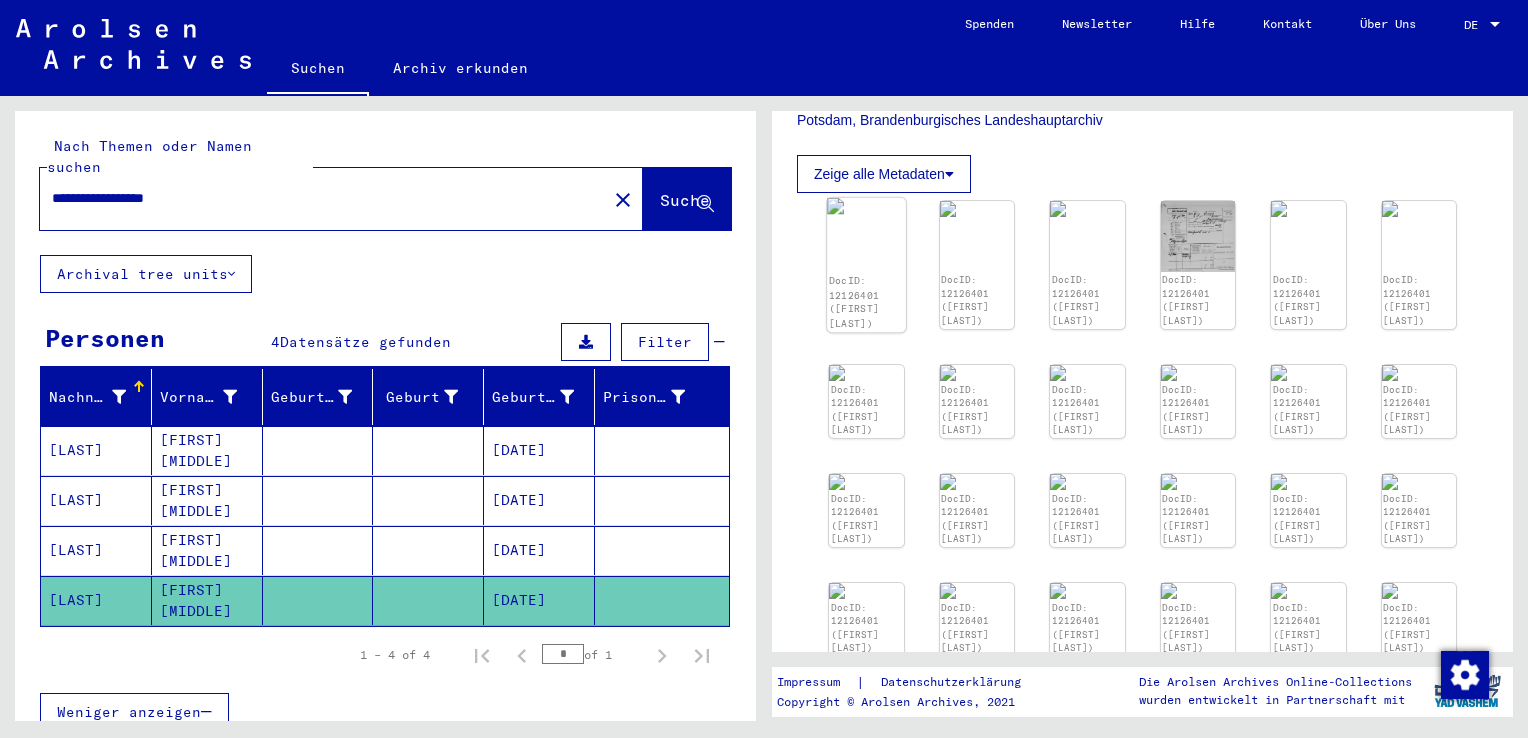 click at bounding box center [866, 206] 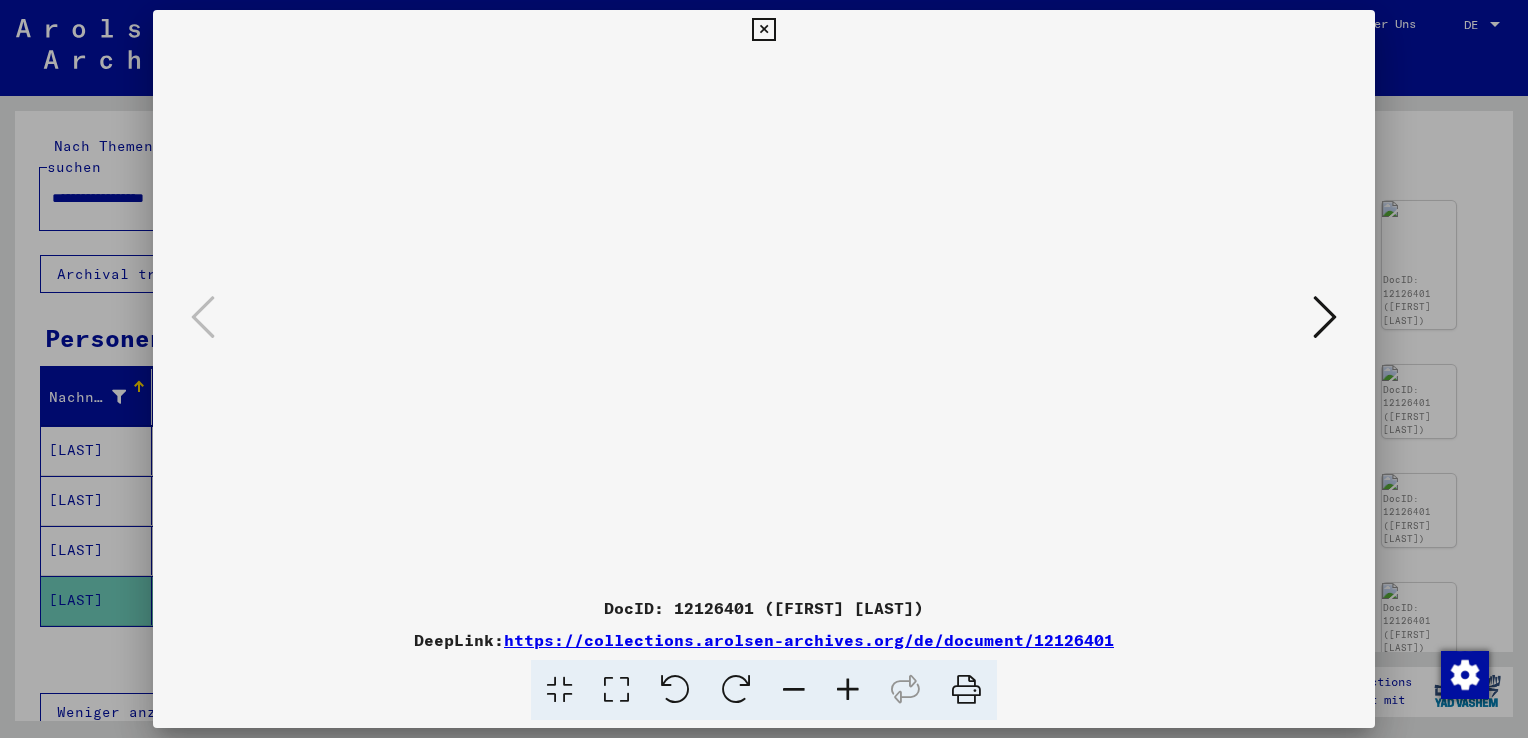 click at bounding box center (966, 690) 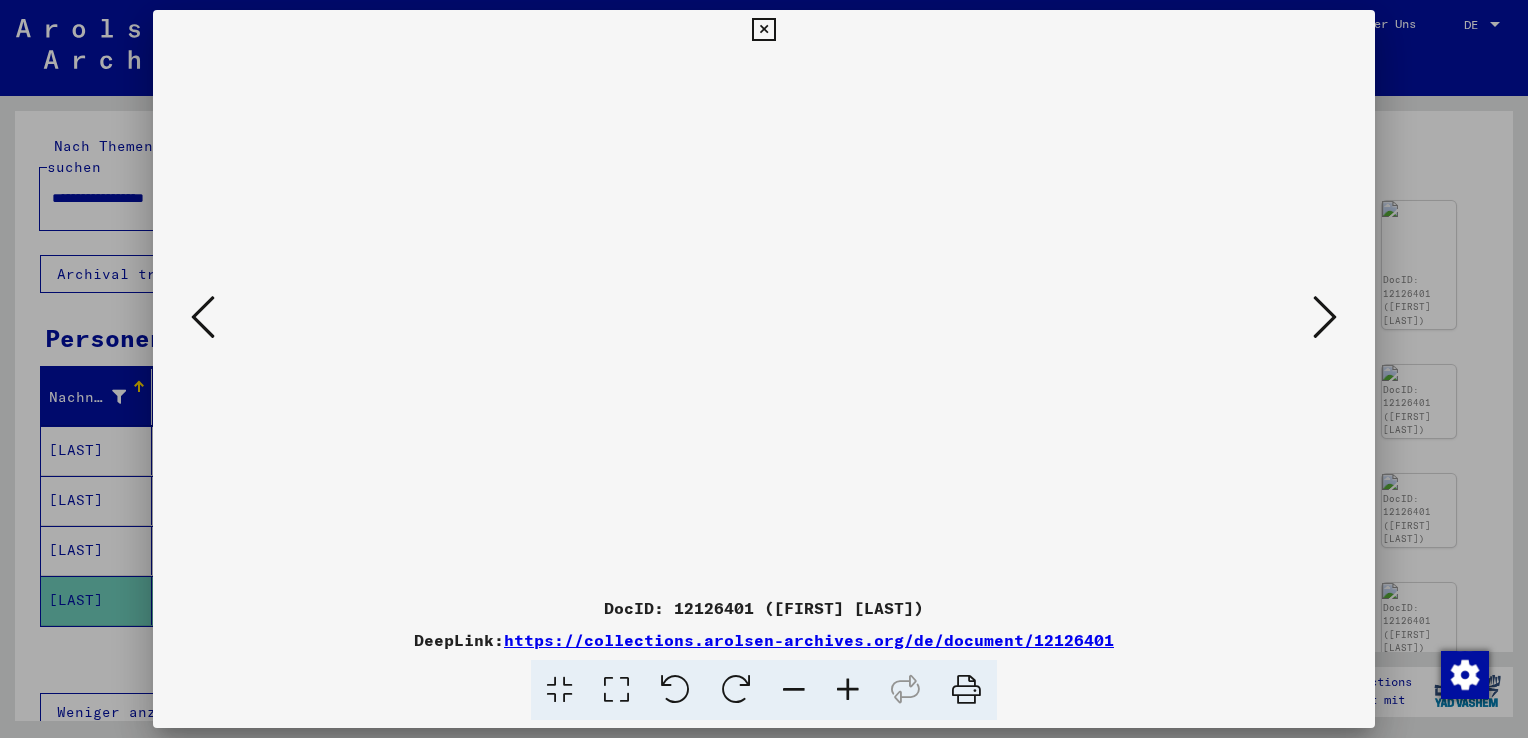 click at bounding box center (203, 317) 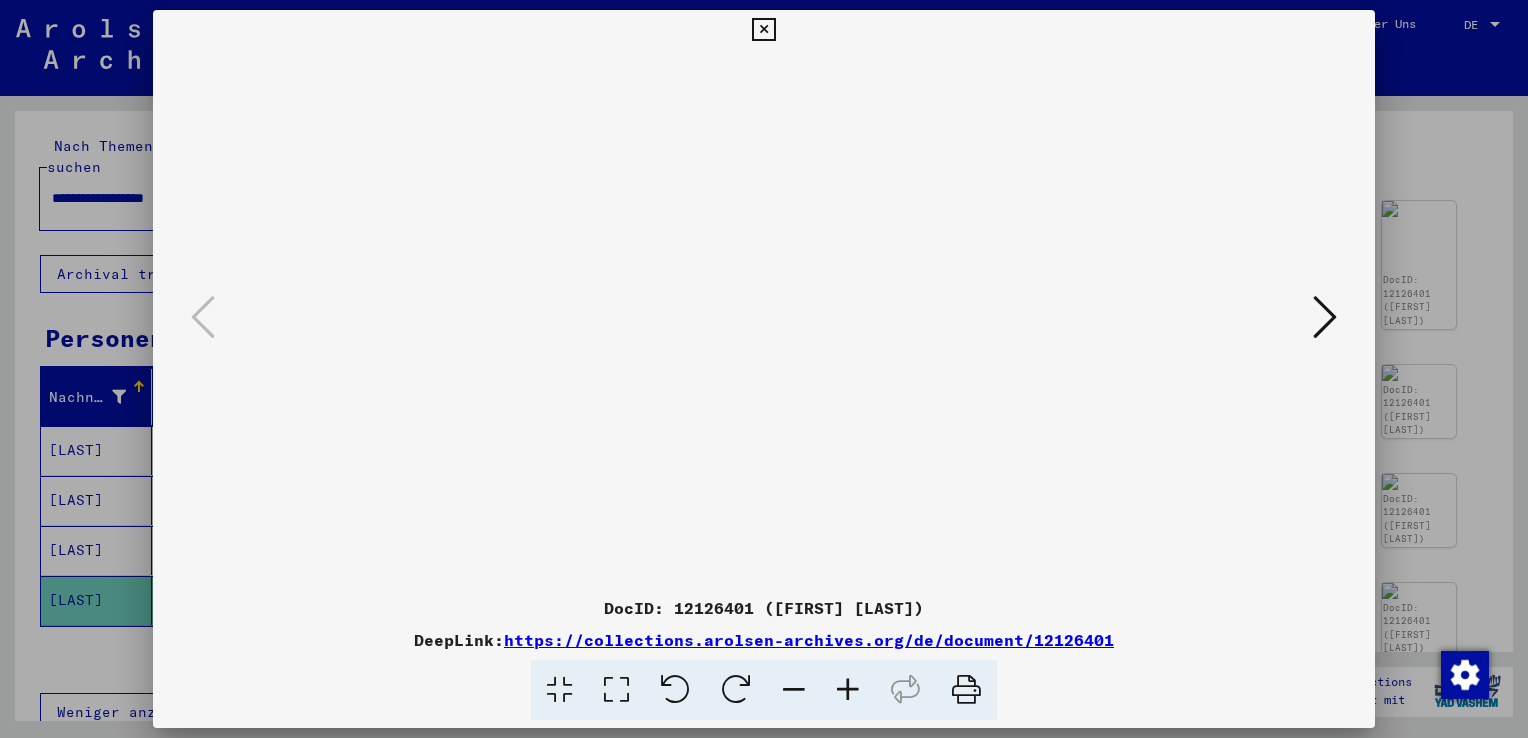 click at bounding box center [764, 319] 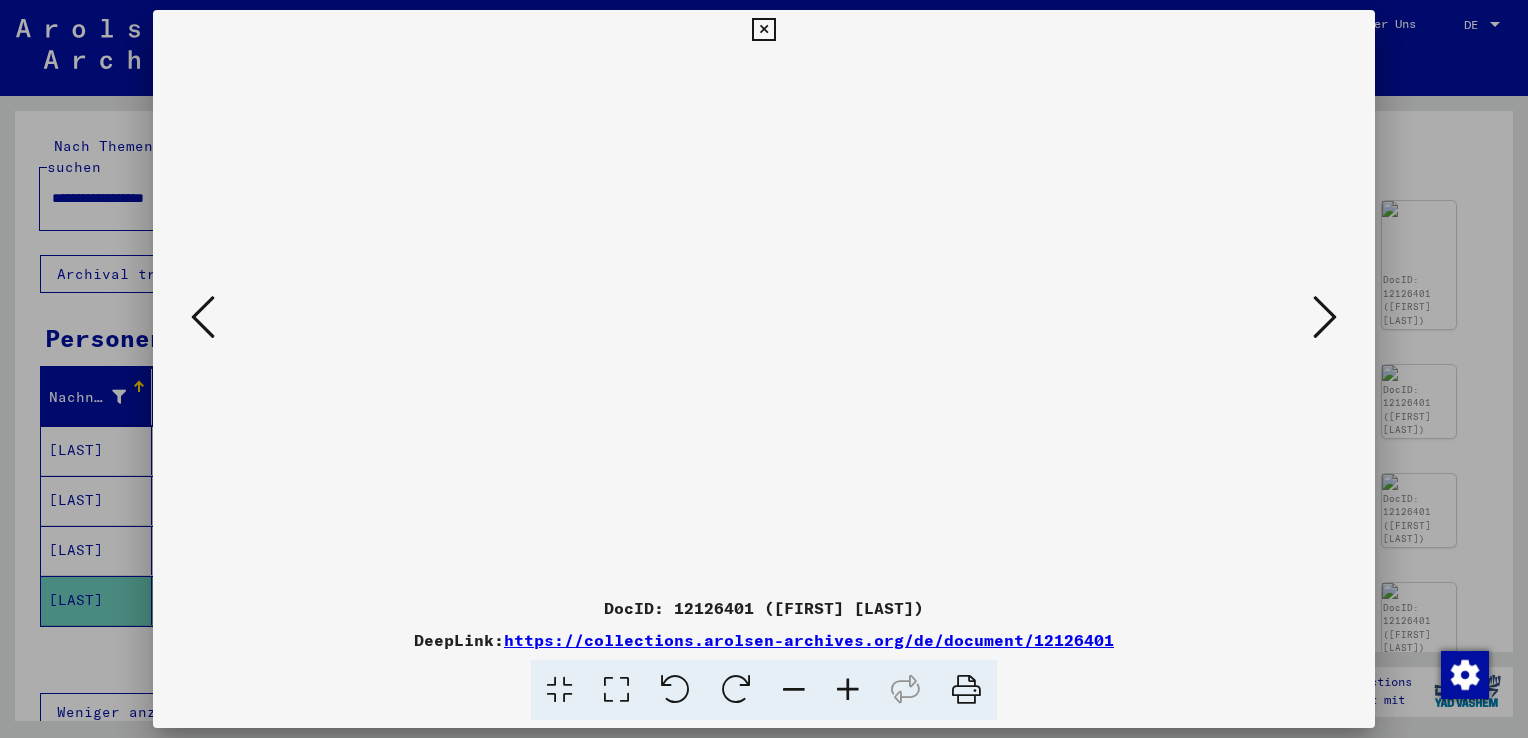 click at bounding box center (966, 690) 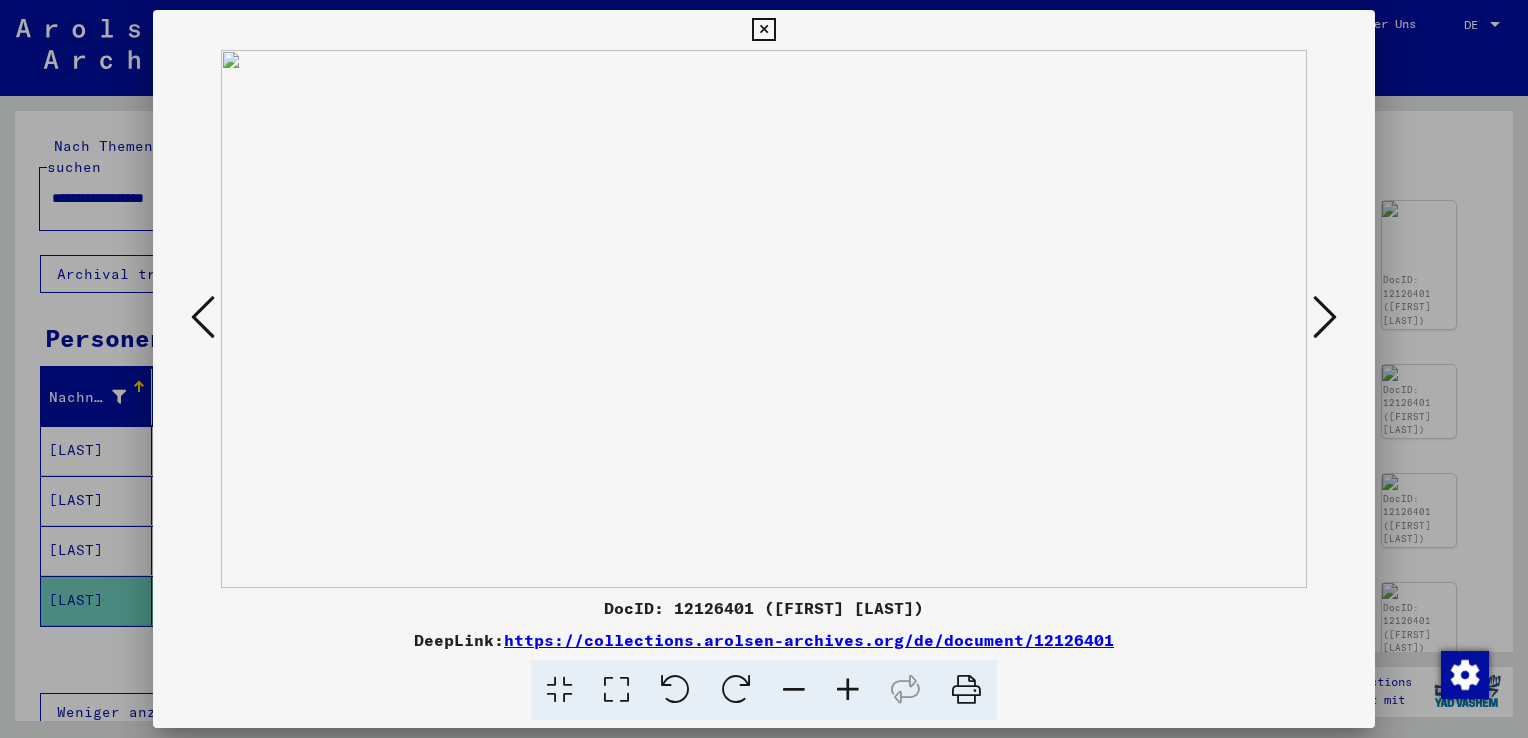 click at bounding box center [966, 690] 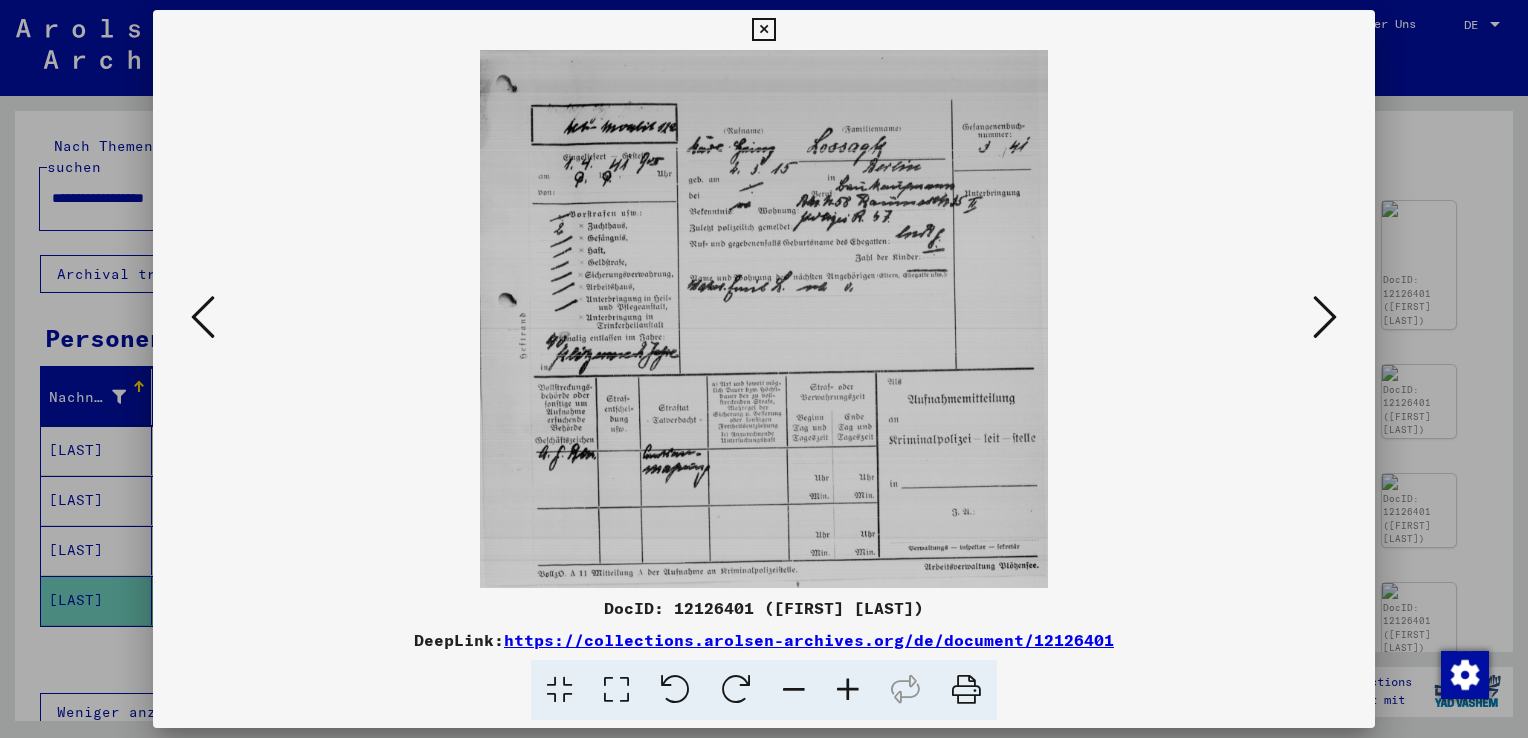 click at bounding box center [966, 690] 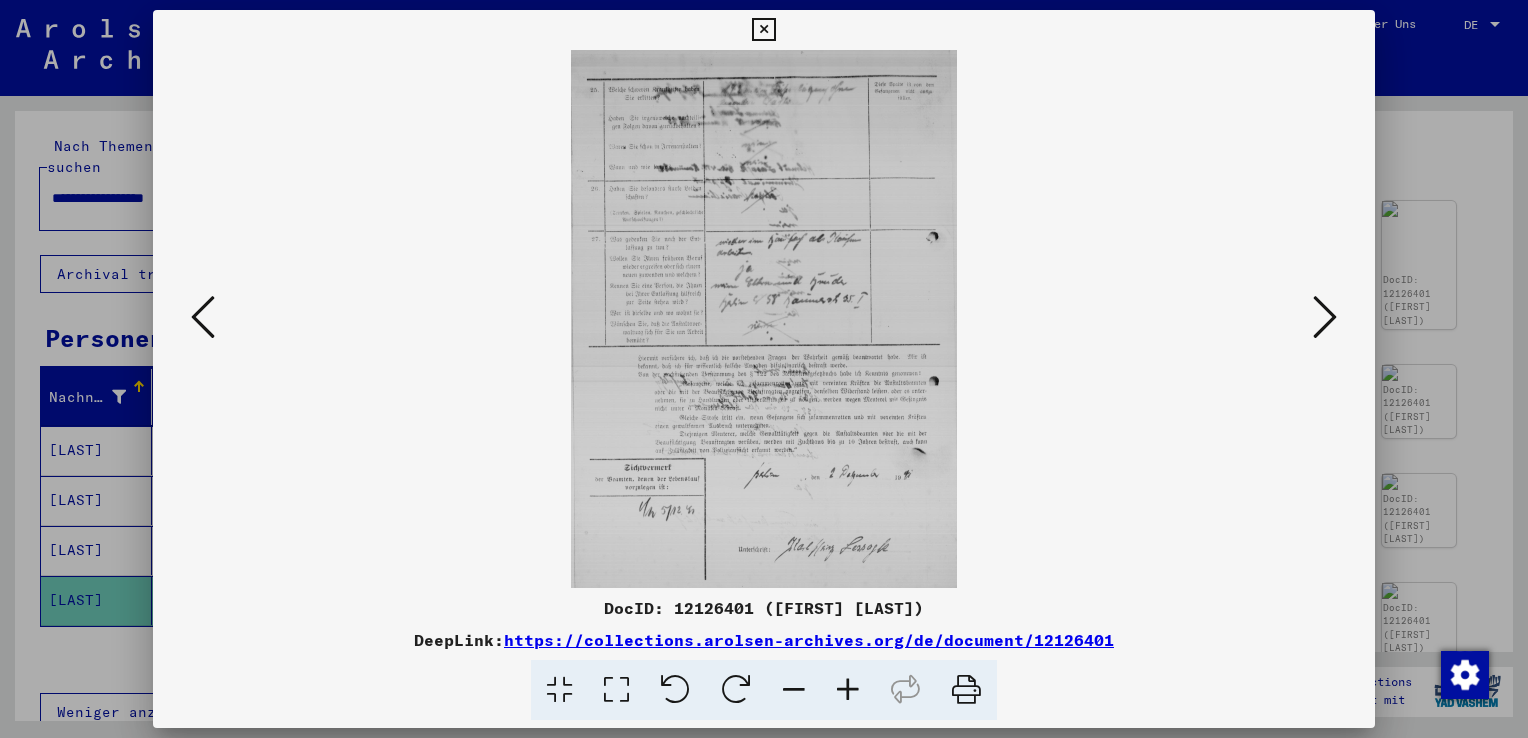 click at bounding box center (966, 690) 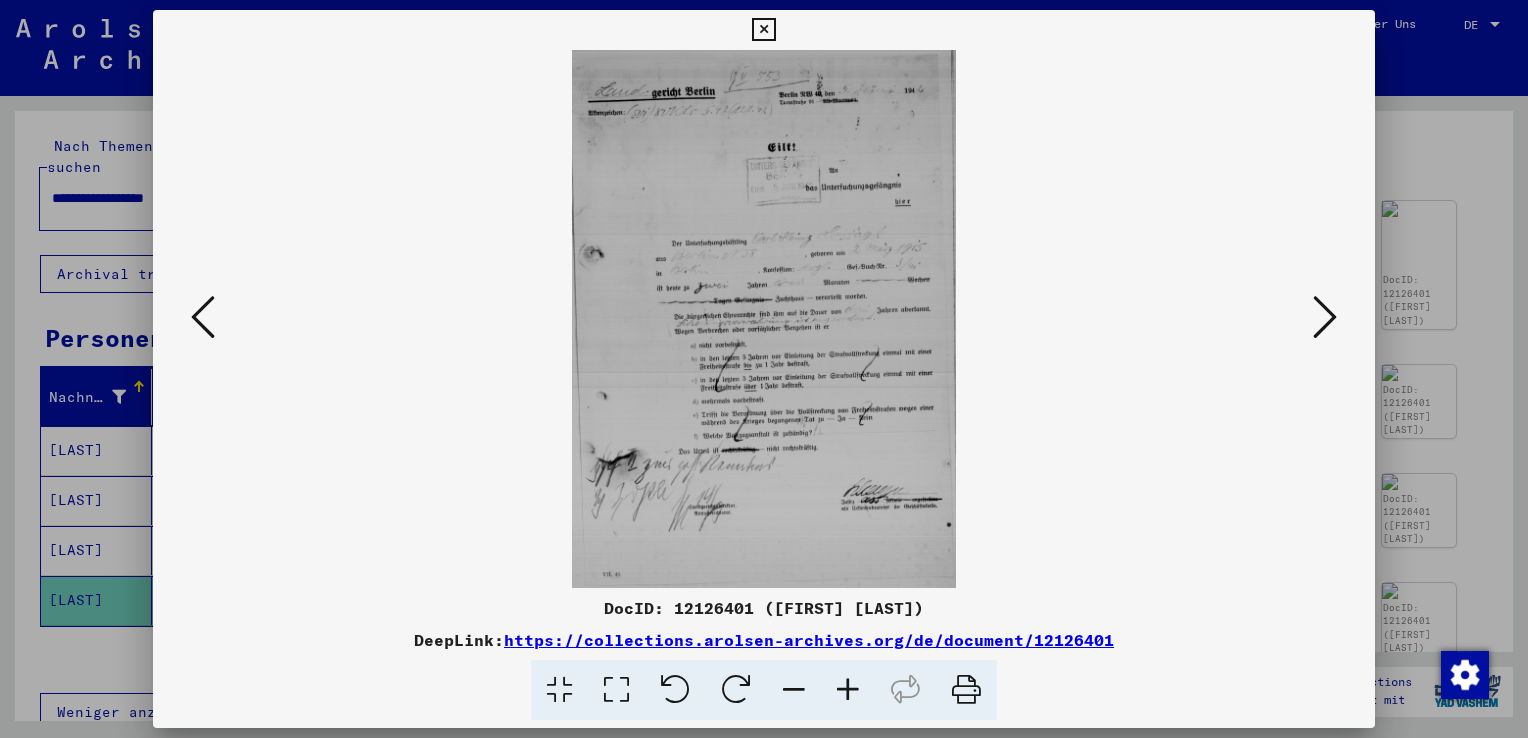 click at bounding box center [1325, 317] 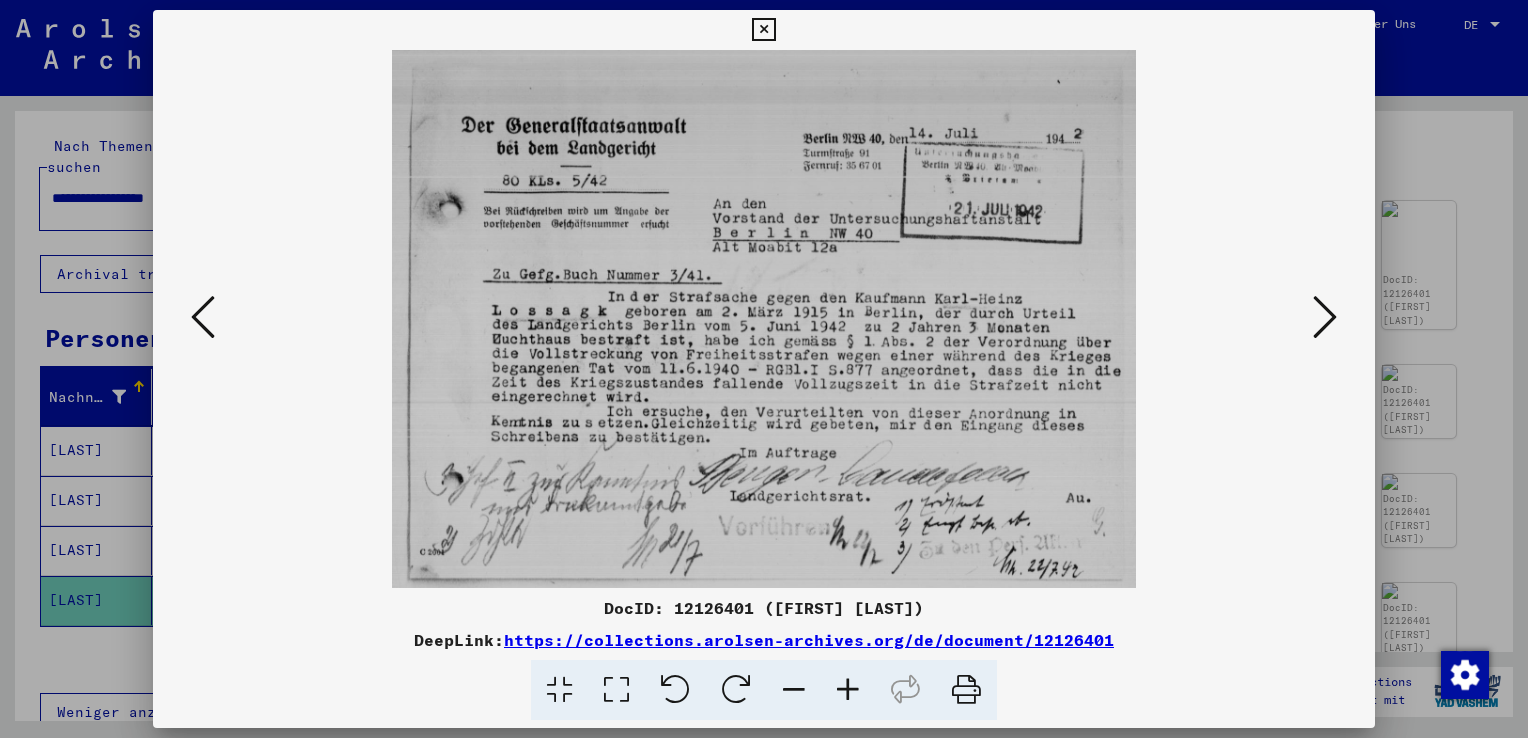 click at bounding box center (1325, 317) 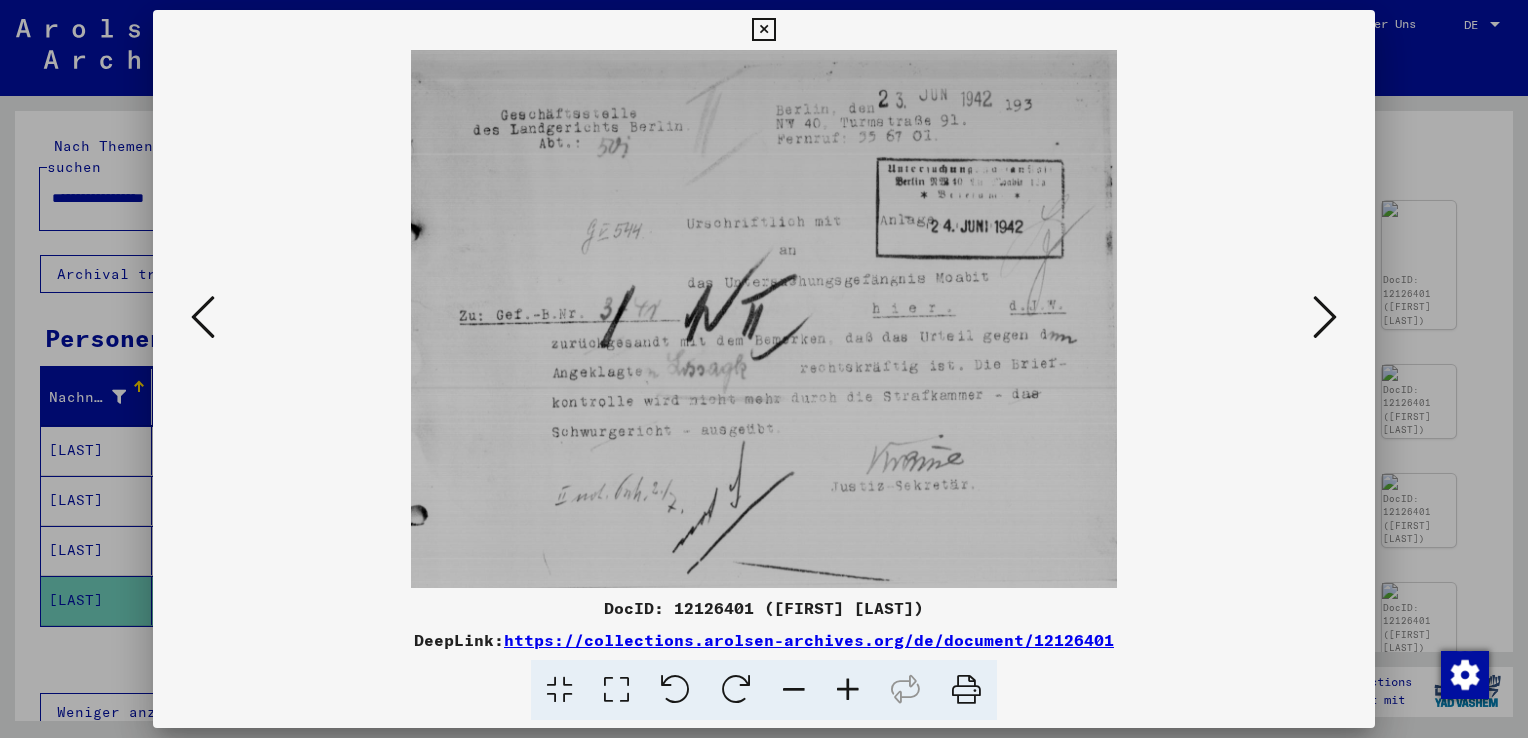 click at bounding box center [966, 690] 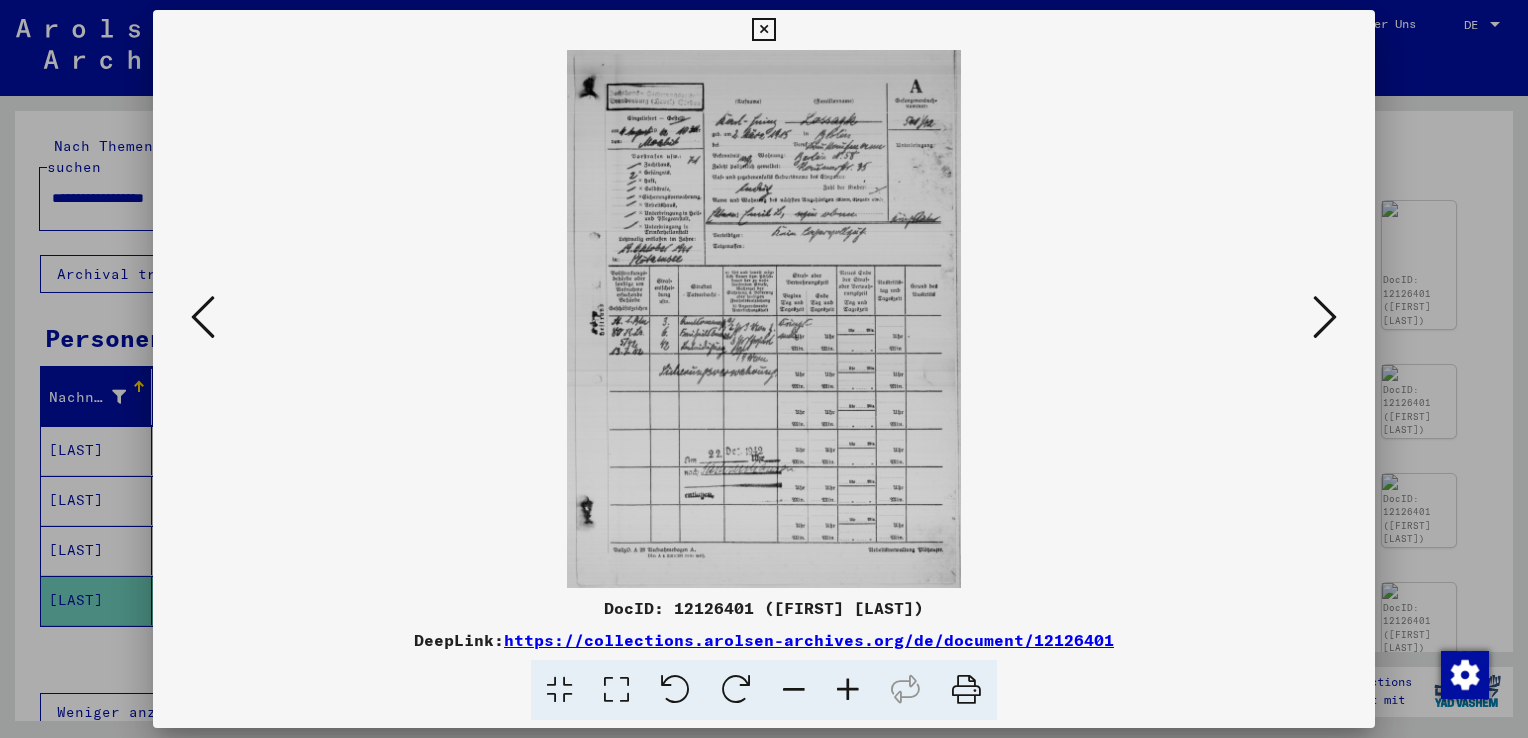 click at bounding box center (1325, 317) 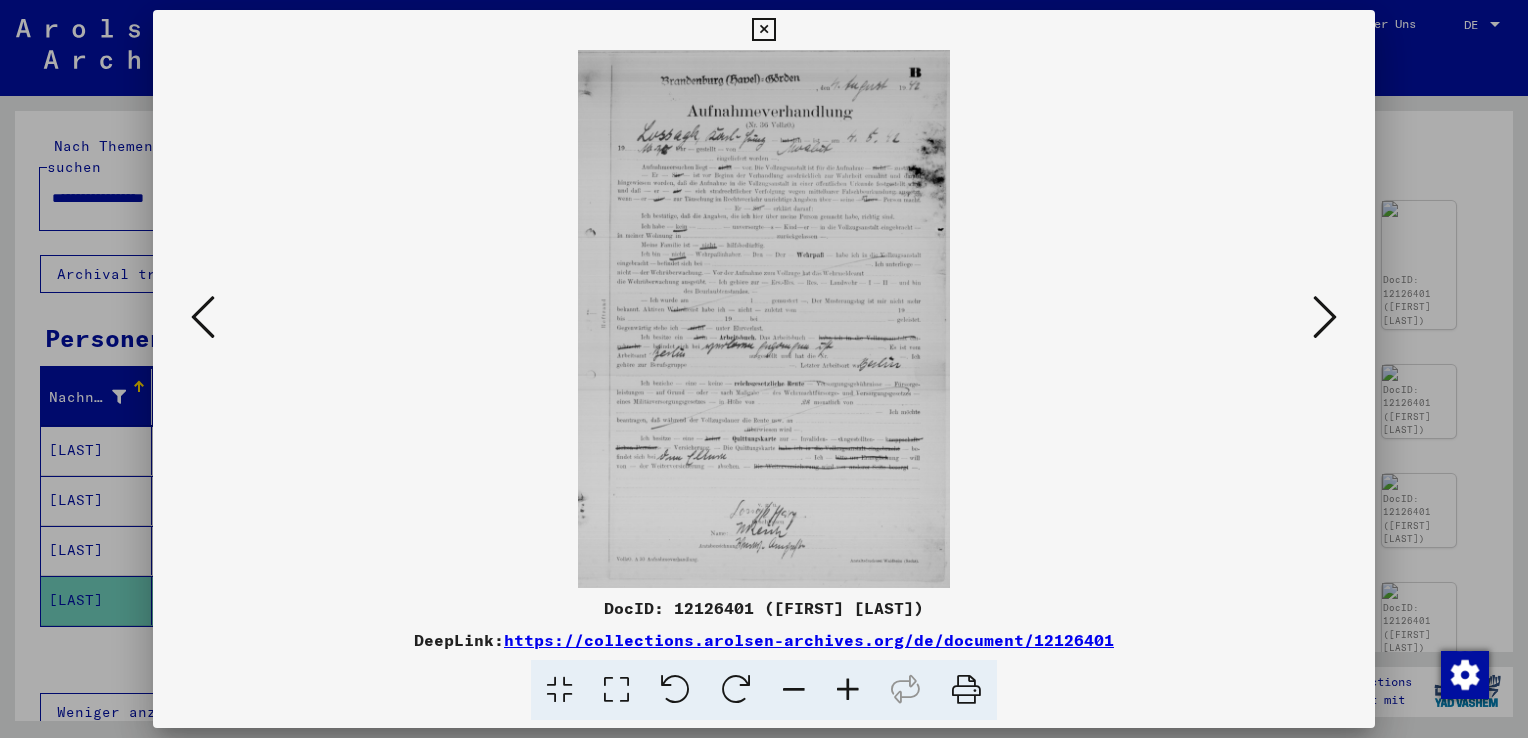 click at bounding box center [1325, 317] 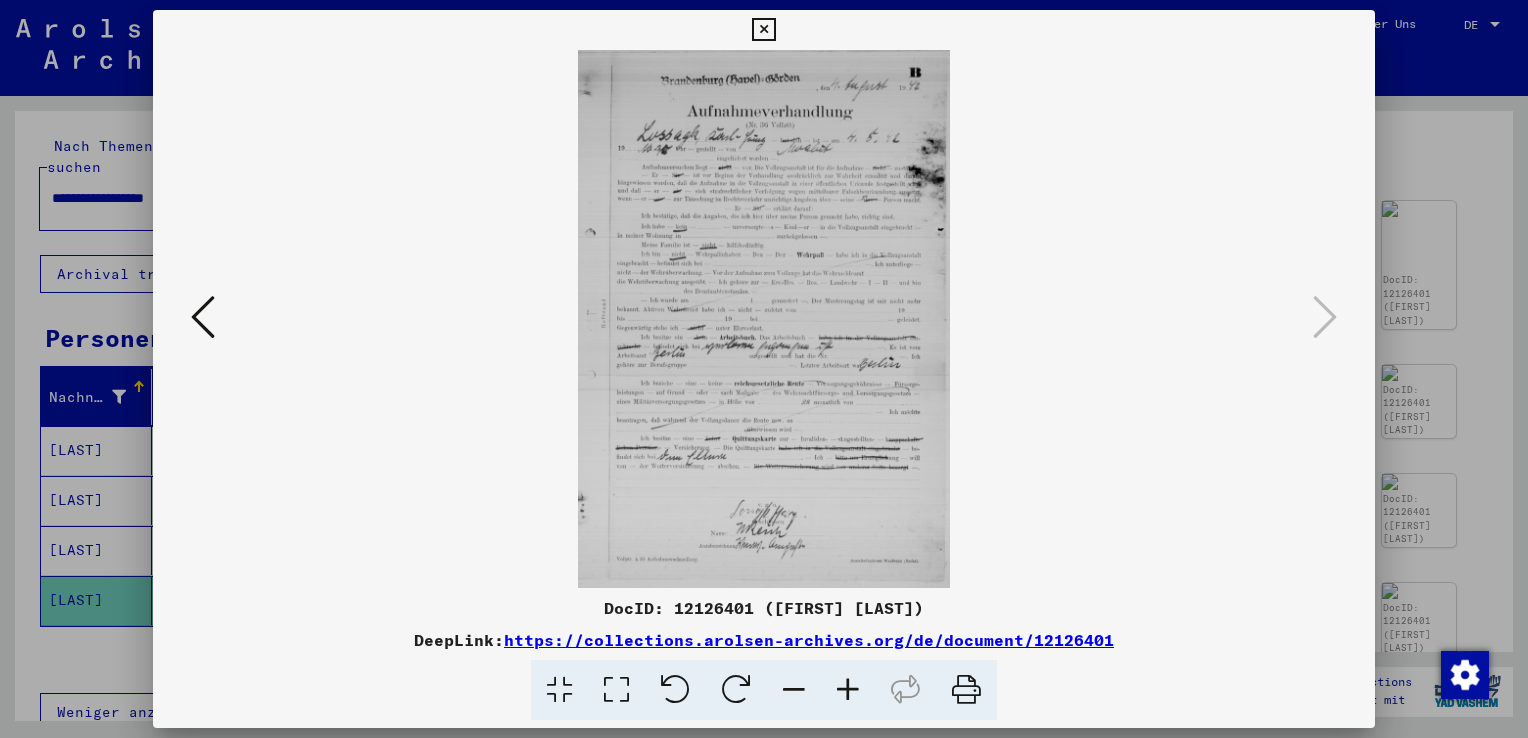 click at bounding box center [966, 690] 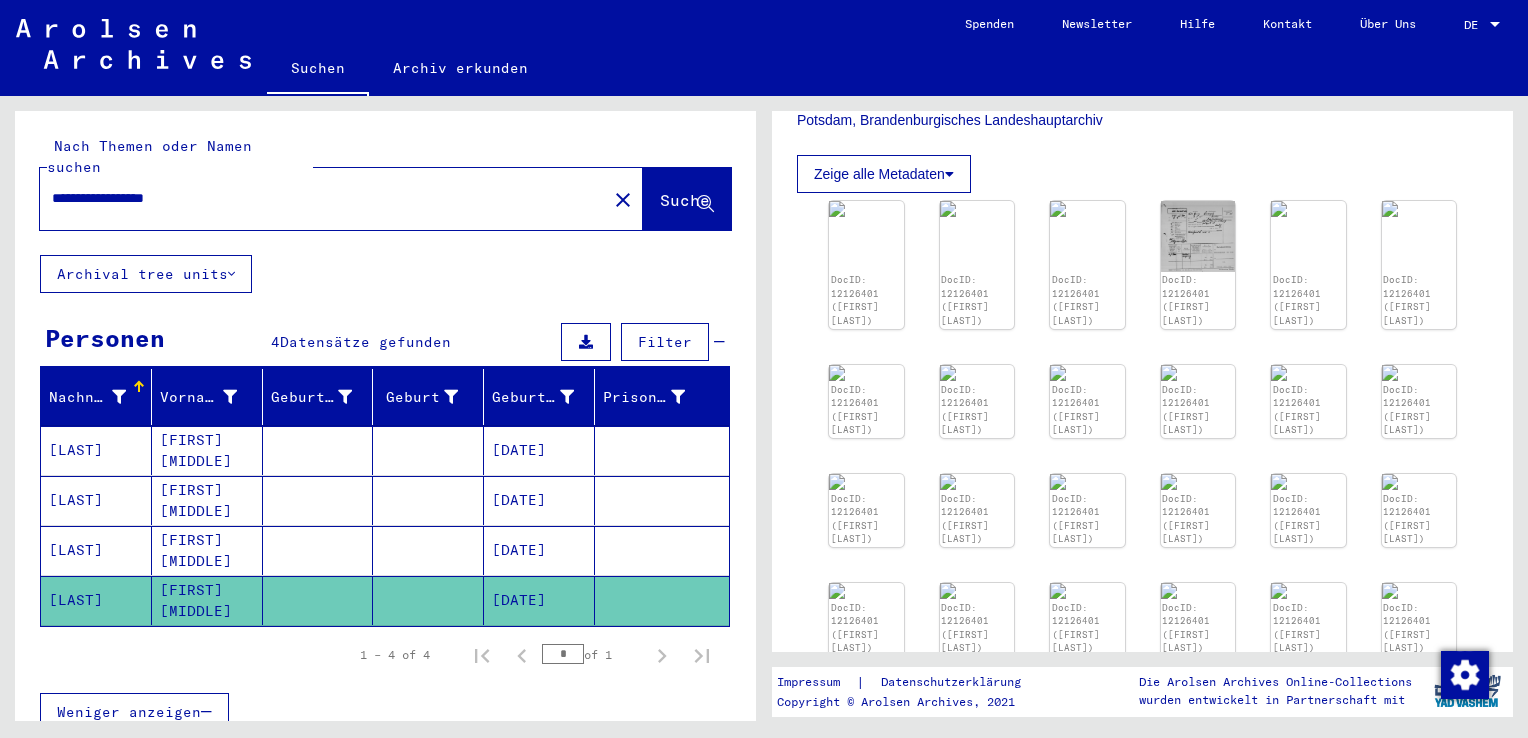 click on "See comments created before January 2022" at bounding box center (1143, 702) 